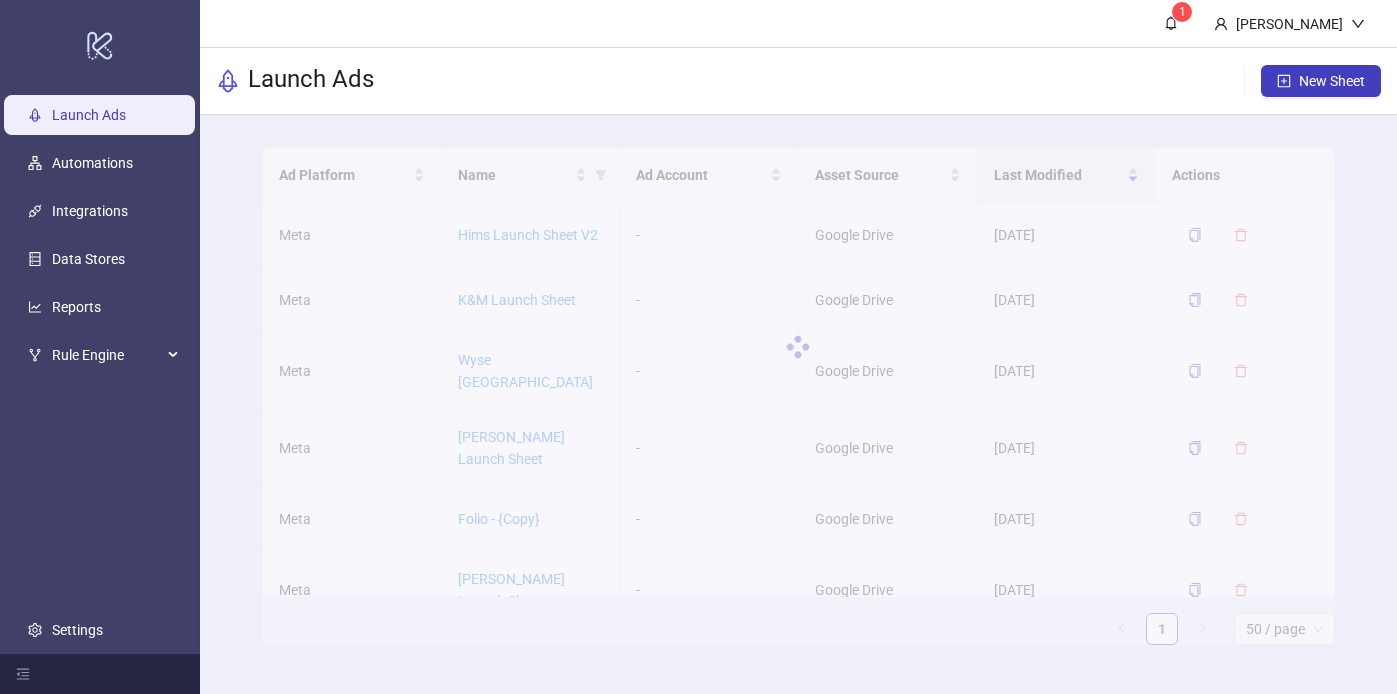 scroll, scrollTop: 0, scrollLeft: 0, axis: both 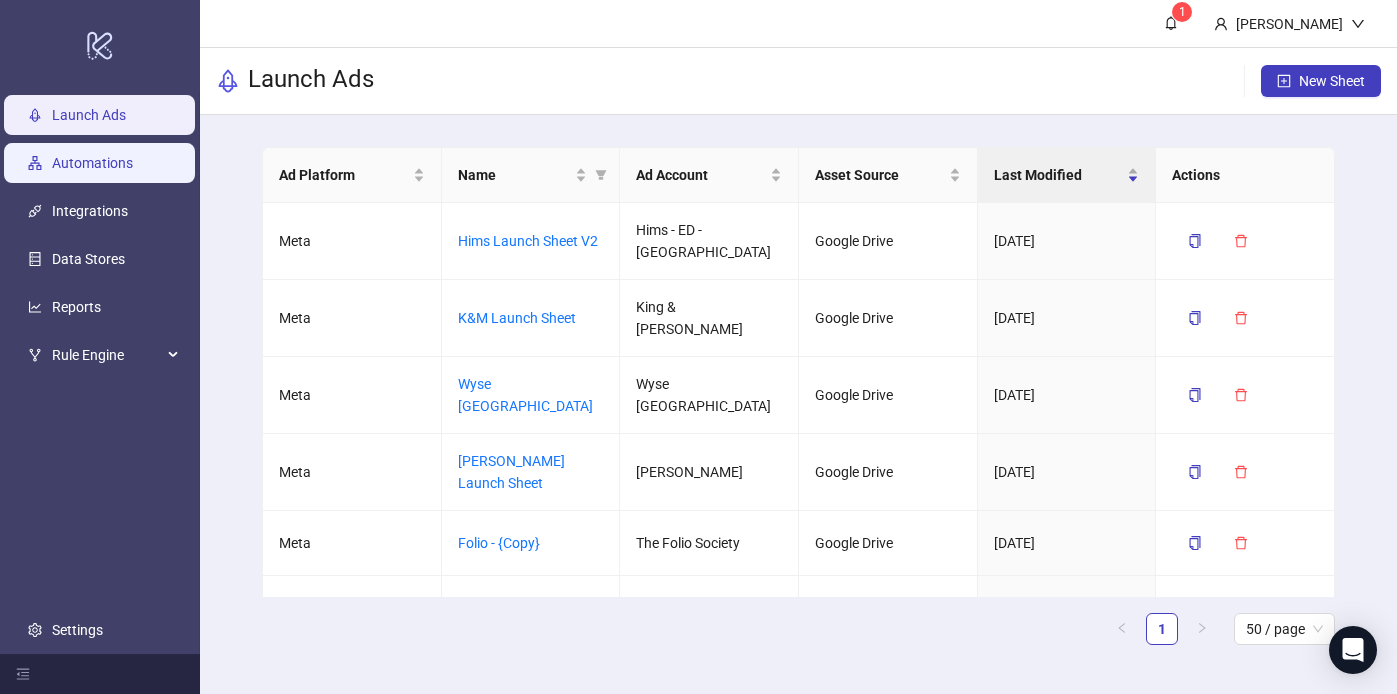 click on "Automations" at bounding box center [92, 163] 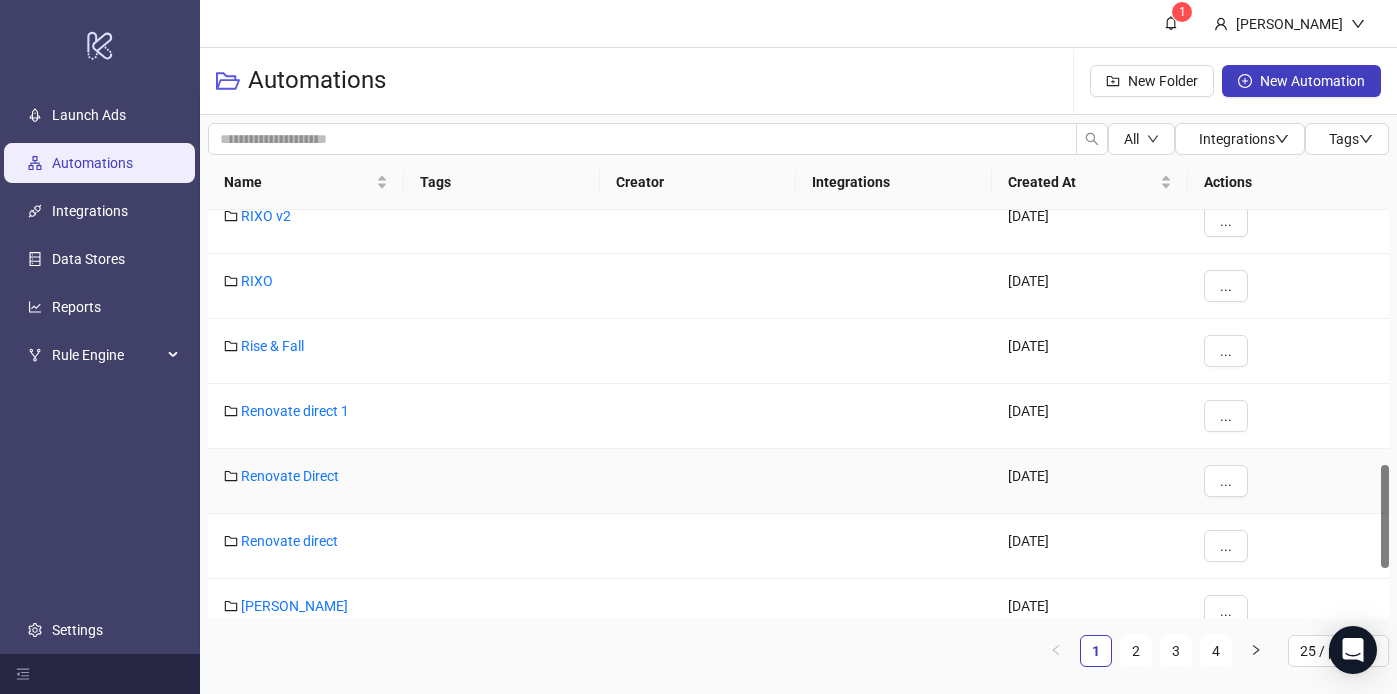 scroll, scrollTop: 1007, scrollLeft: 0, axis: vertical 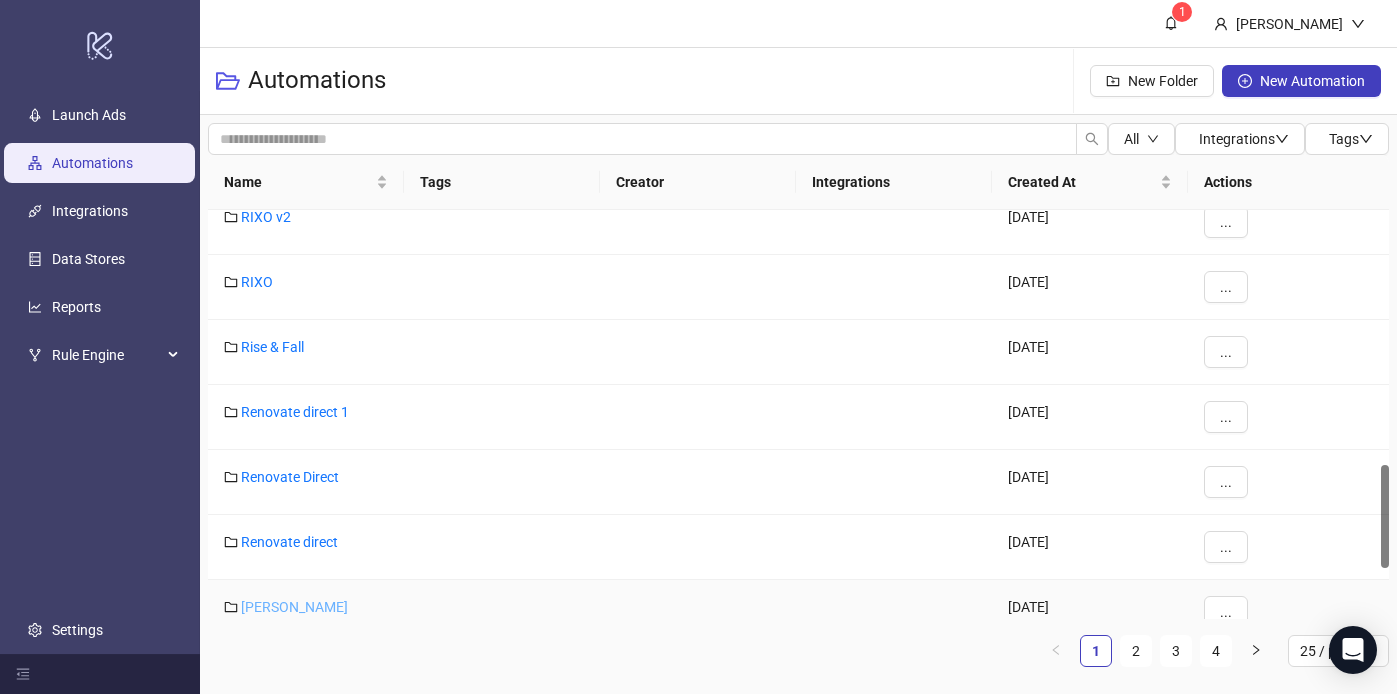 click on "[PERSON_NAME]" at bounding box center (294, 607) 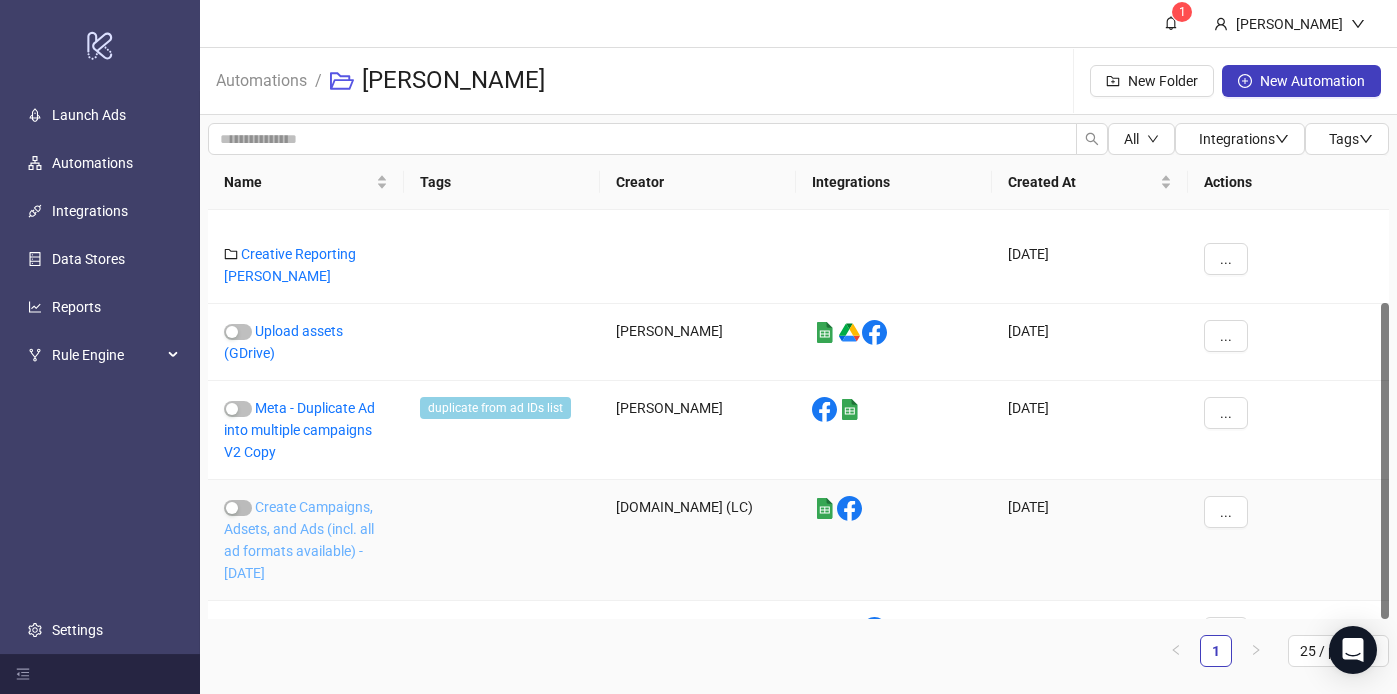 scroll, scrollTop: 119, scrollLeft: 0, axis: vertical 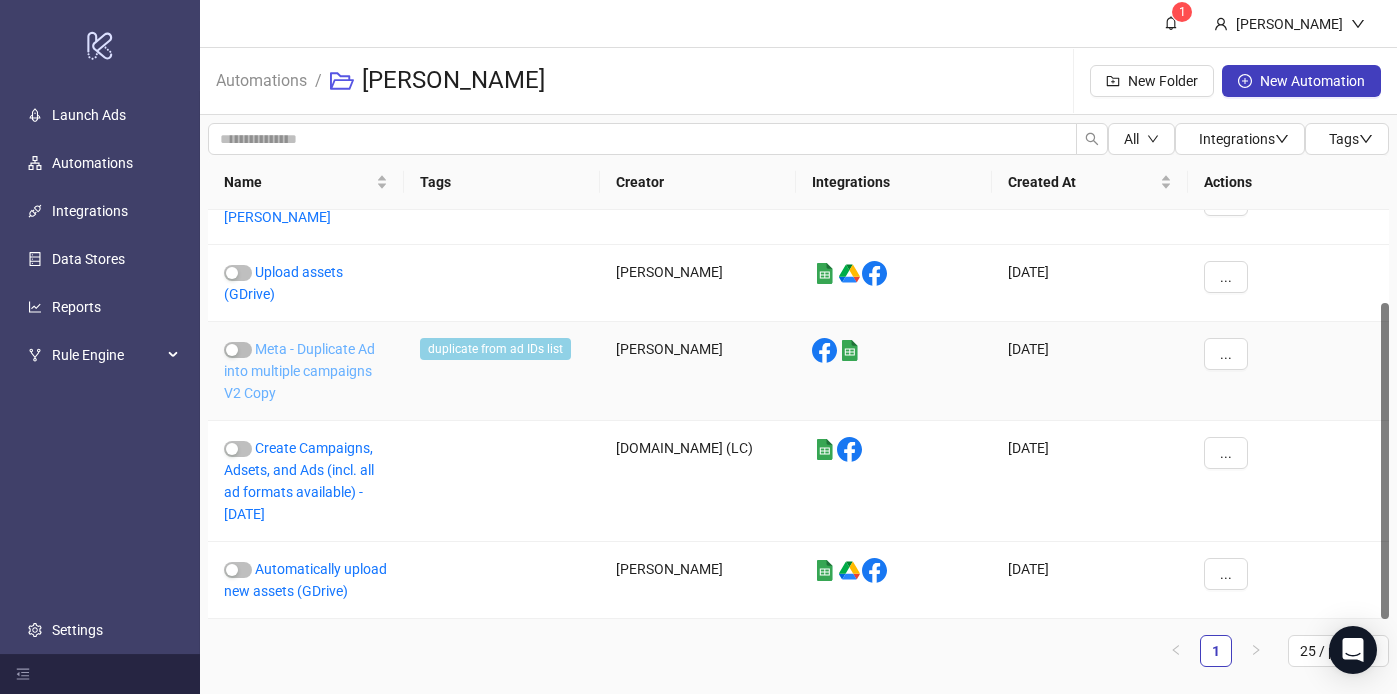 click on "Meta - Duplicate Ad into multiple campaigns V2 Copy" at bounding box center (299, 371) 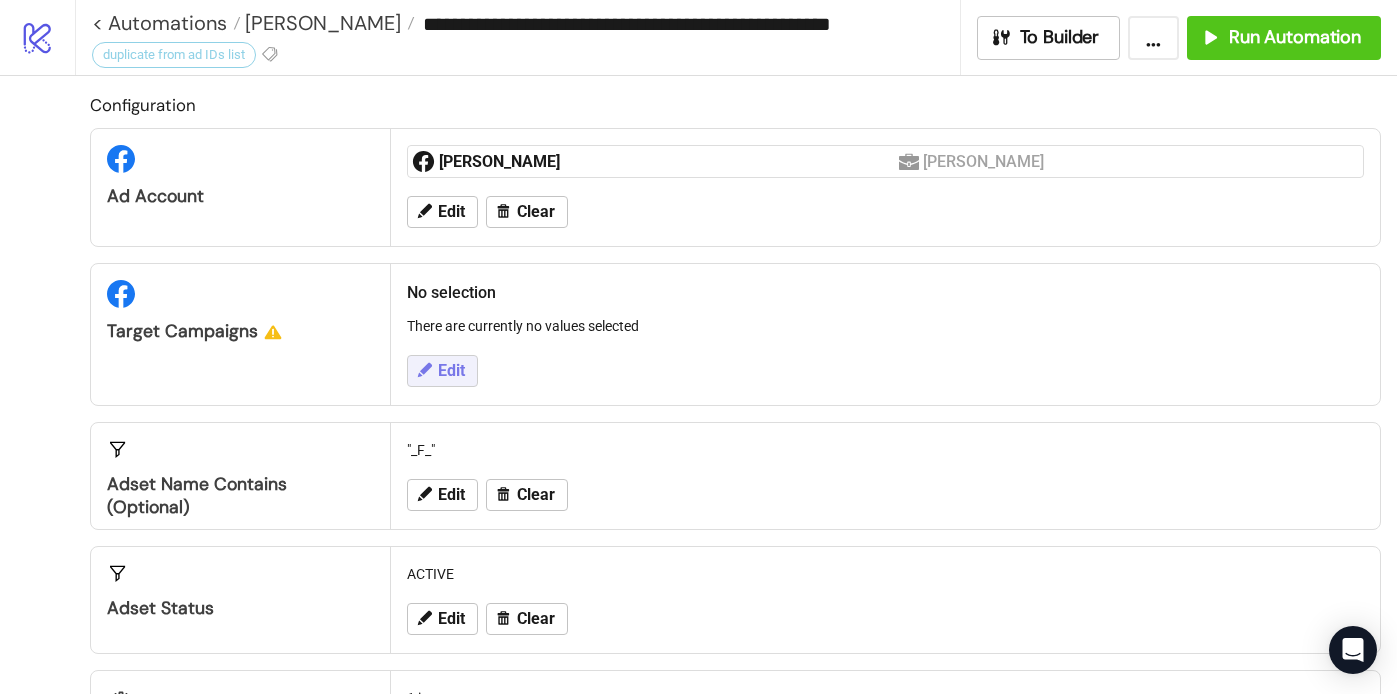 click on "Edit" at bounding box center (451, 371) 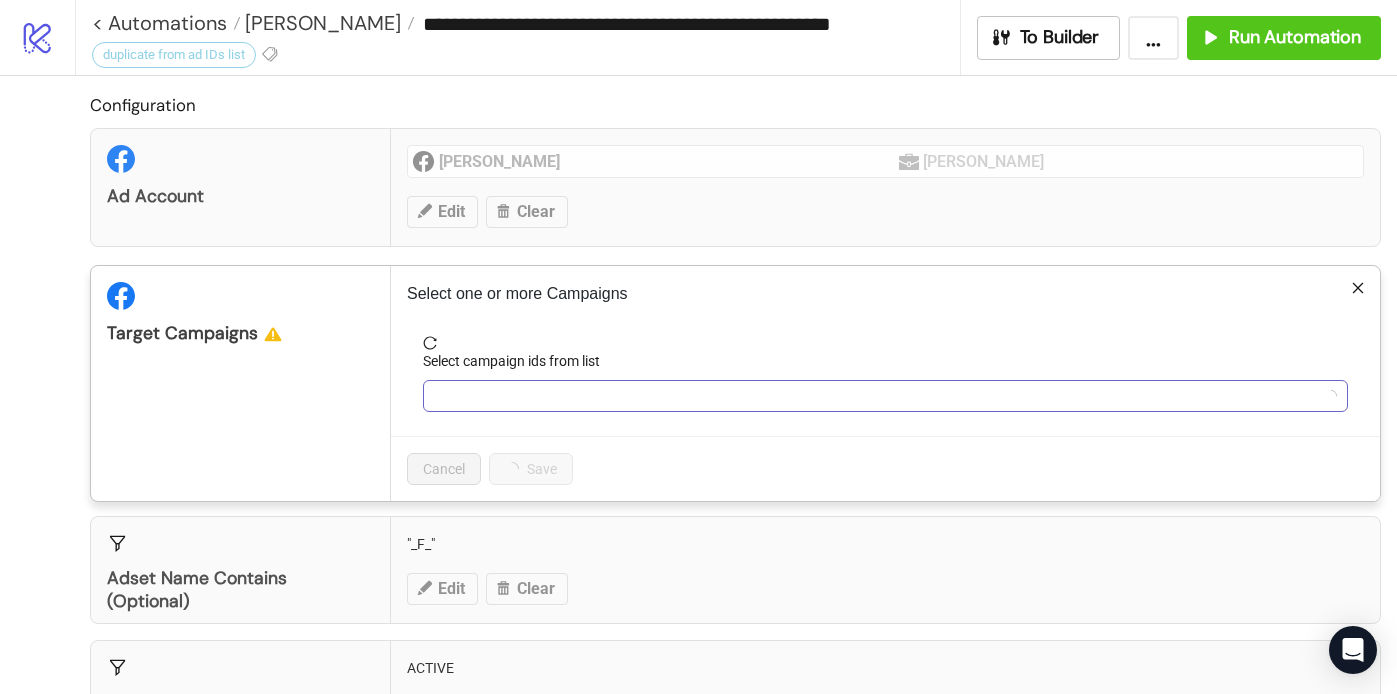 click at bounding box center [875, 396] 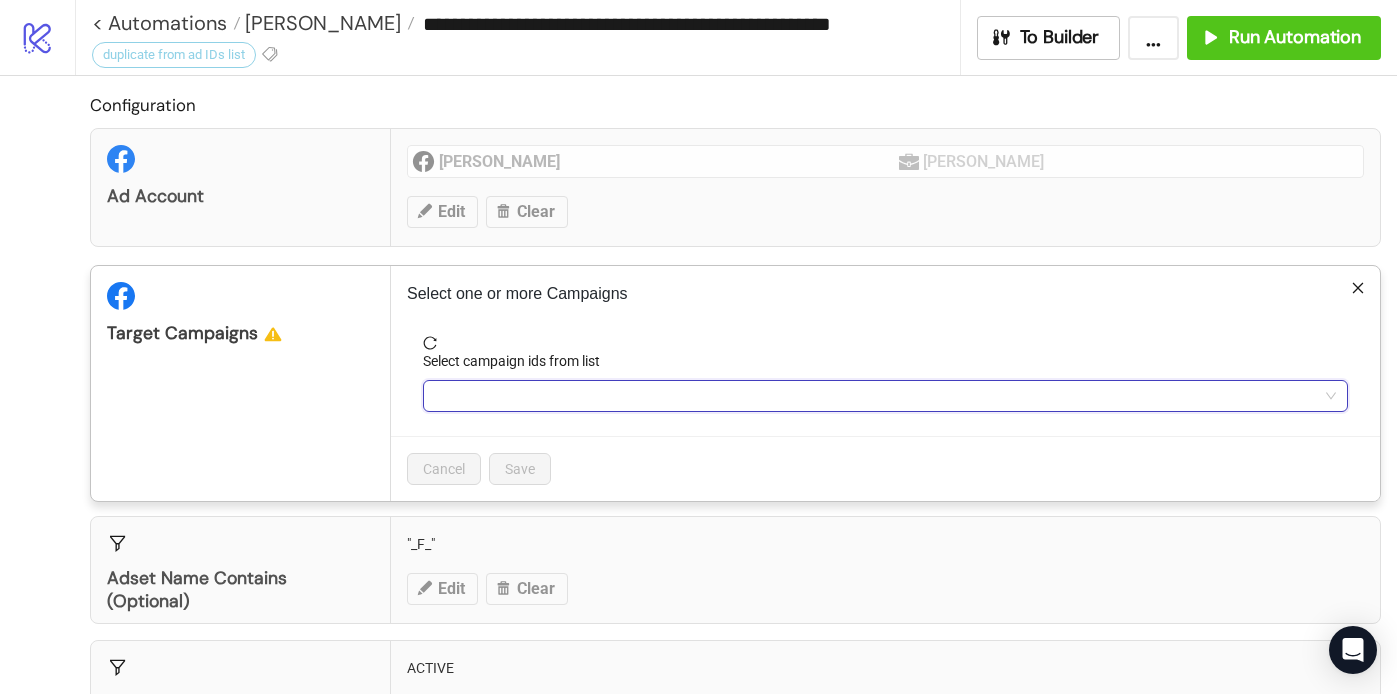 paste on "**********" 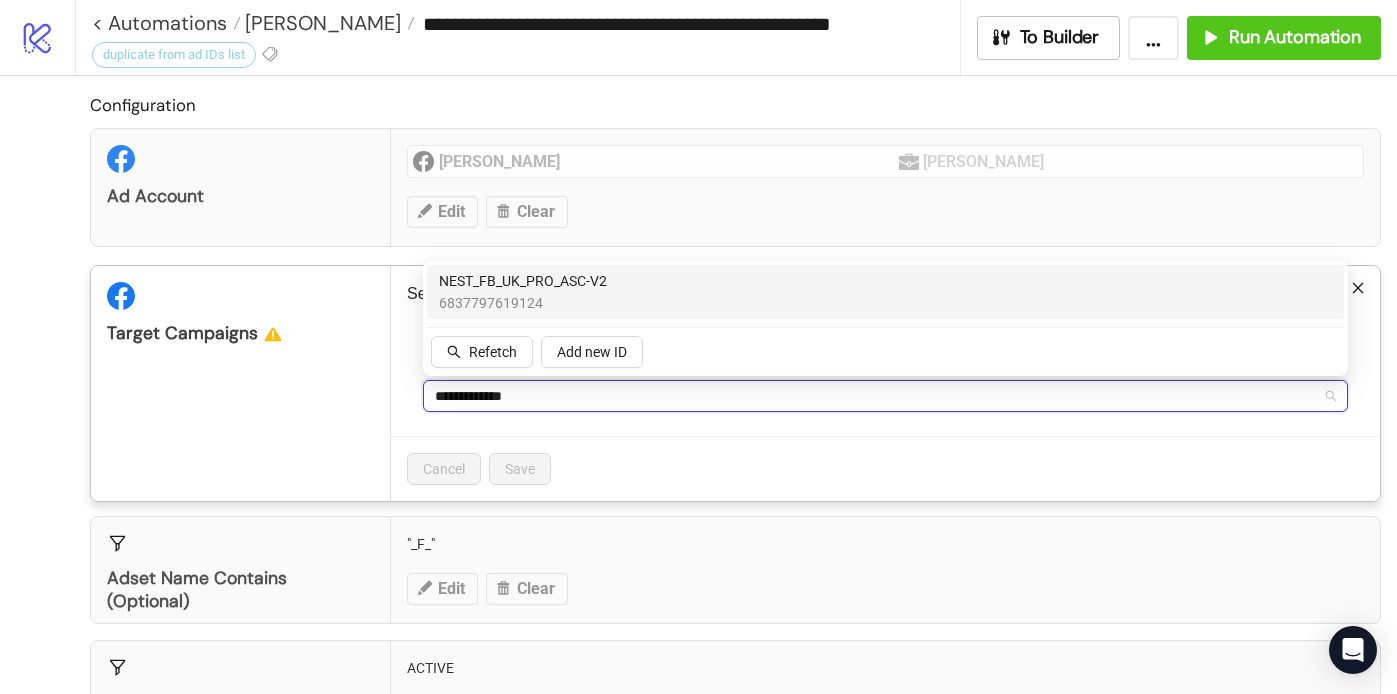 click on "NEST_FB_UK_PRO_ASC-V2" at bounding box center [523, 281] 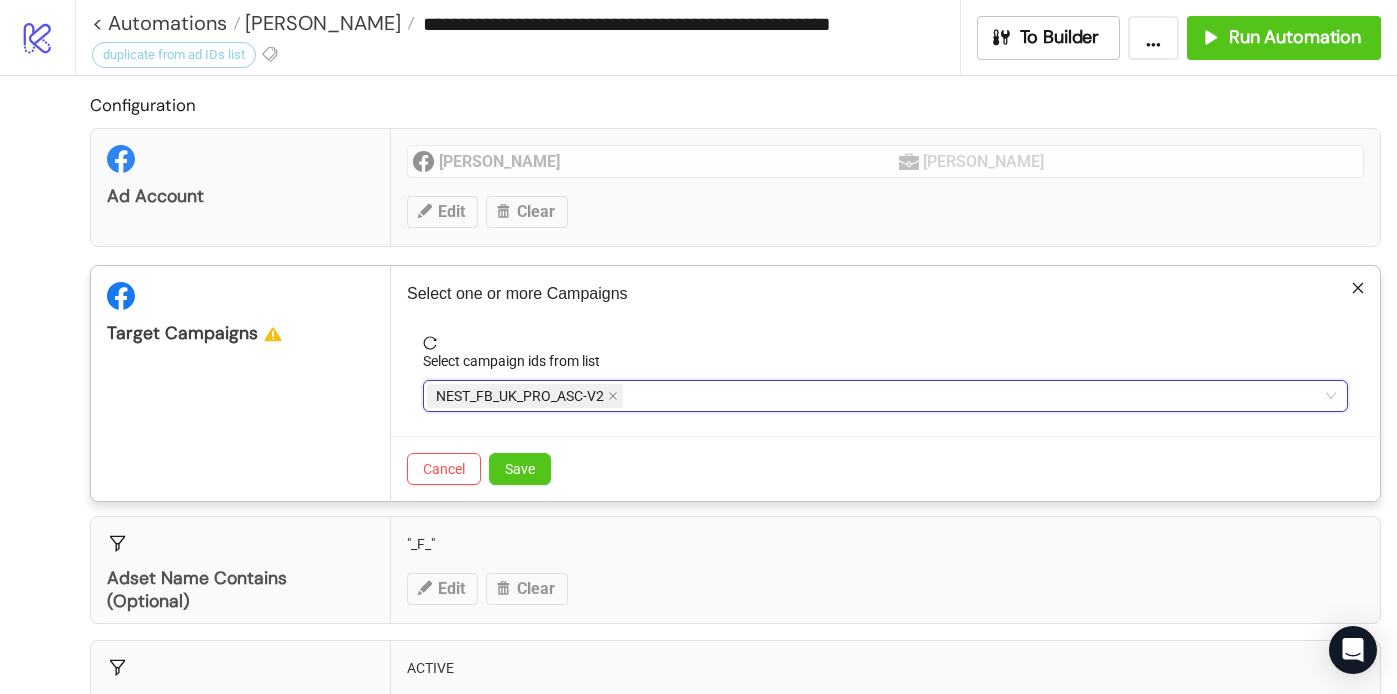 click on "NEST_FB_UK_PRO_ASC-V2" at bounding box center [875, 396] 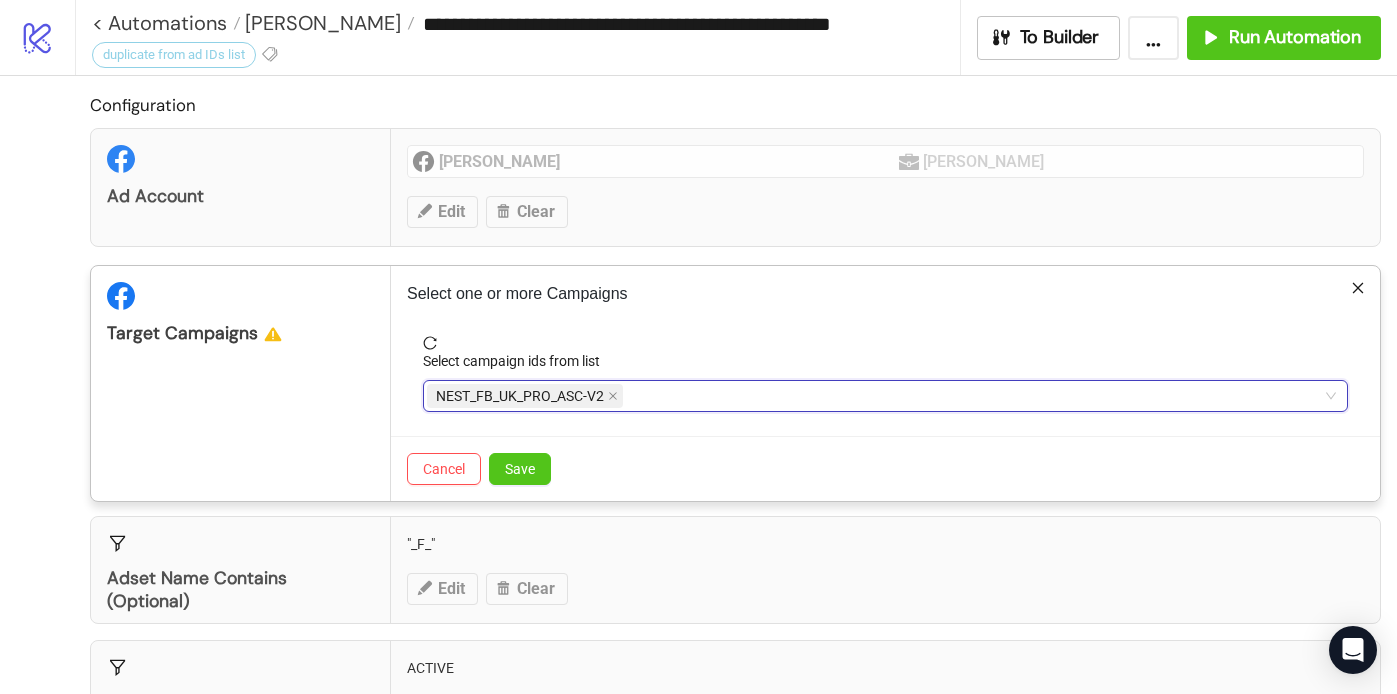 paste on "**********" 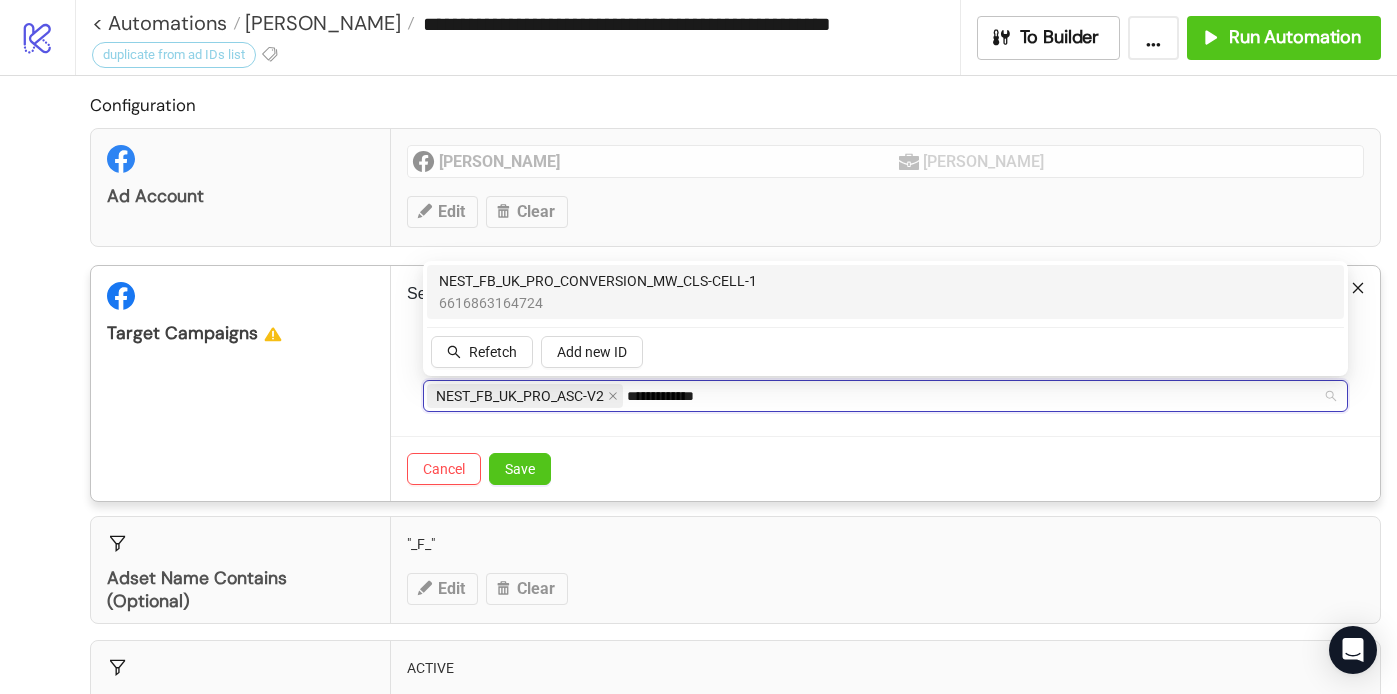 click on "6616863164724" at bounding box center (598, 303) 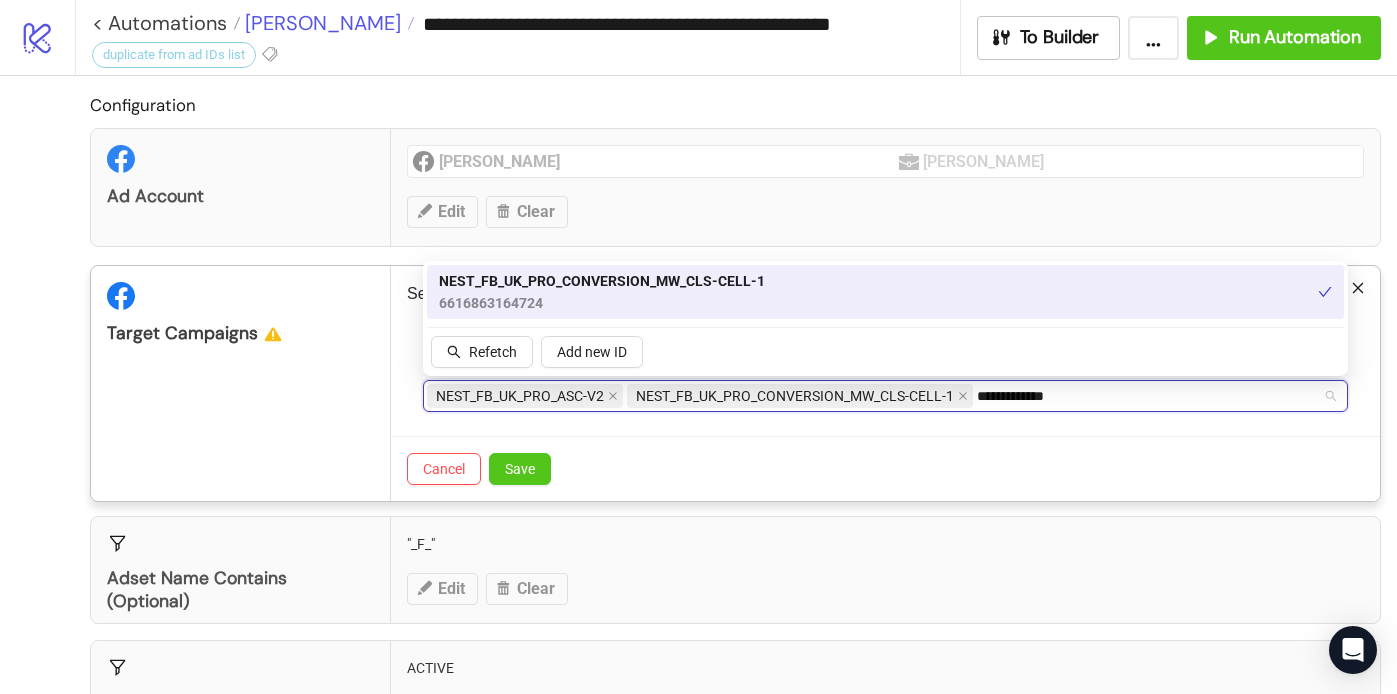 type on "**********" 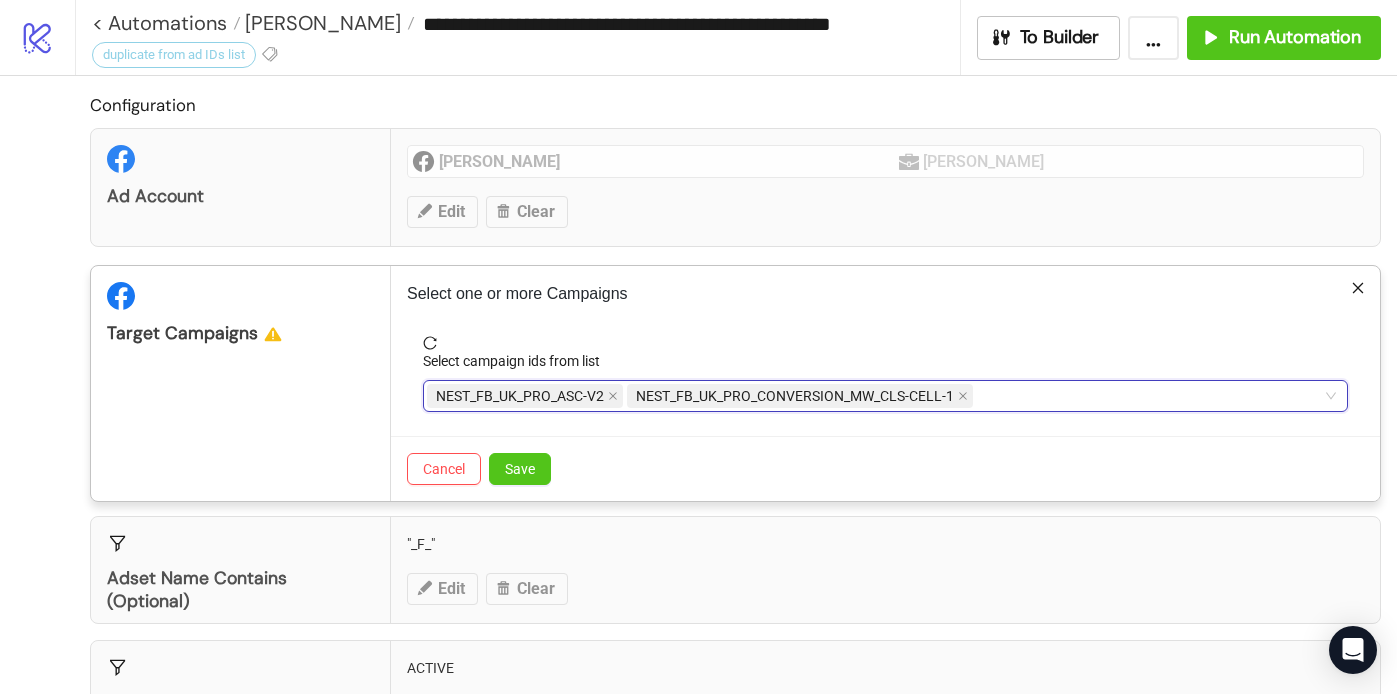 paste on "**********" 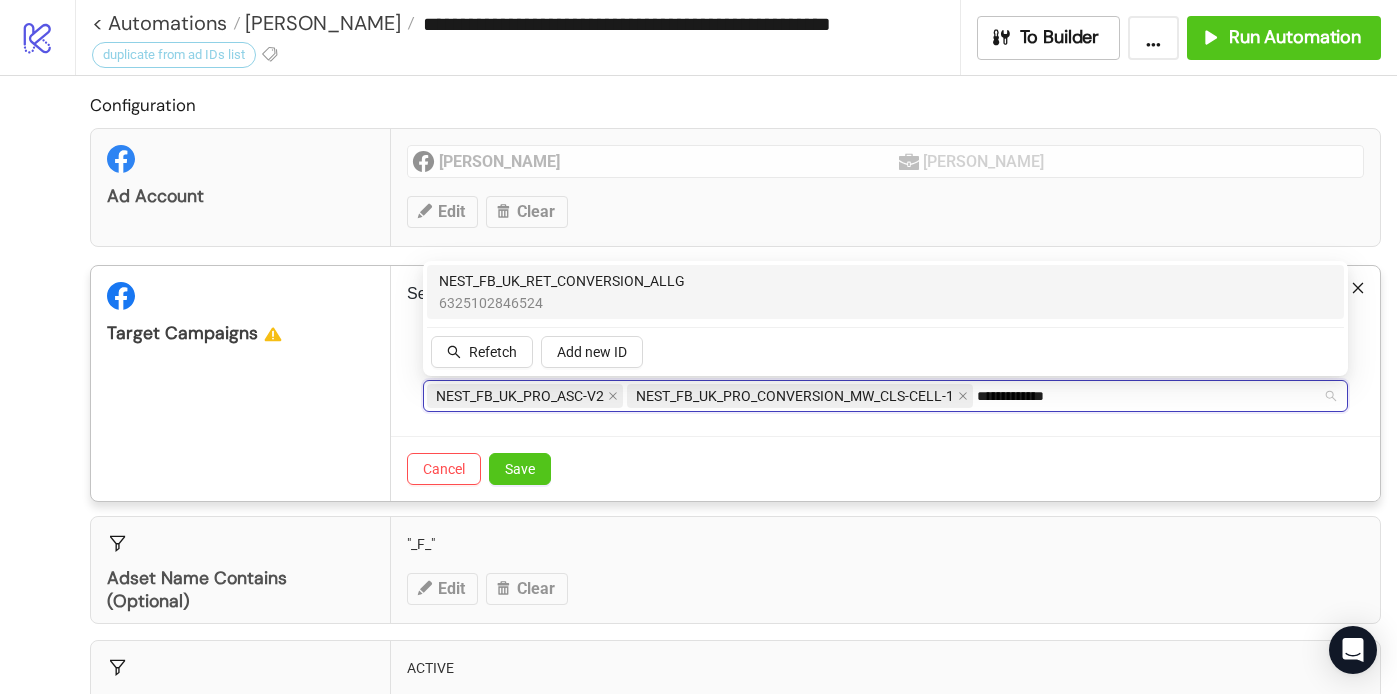 click on "NEST_FB_UK_RET_CONVERSION_ALLG 6325102846524" at bounding box center [885, 292] 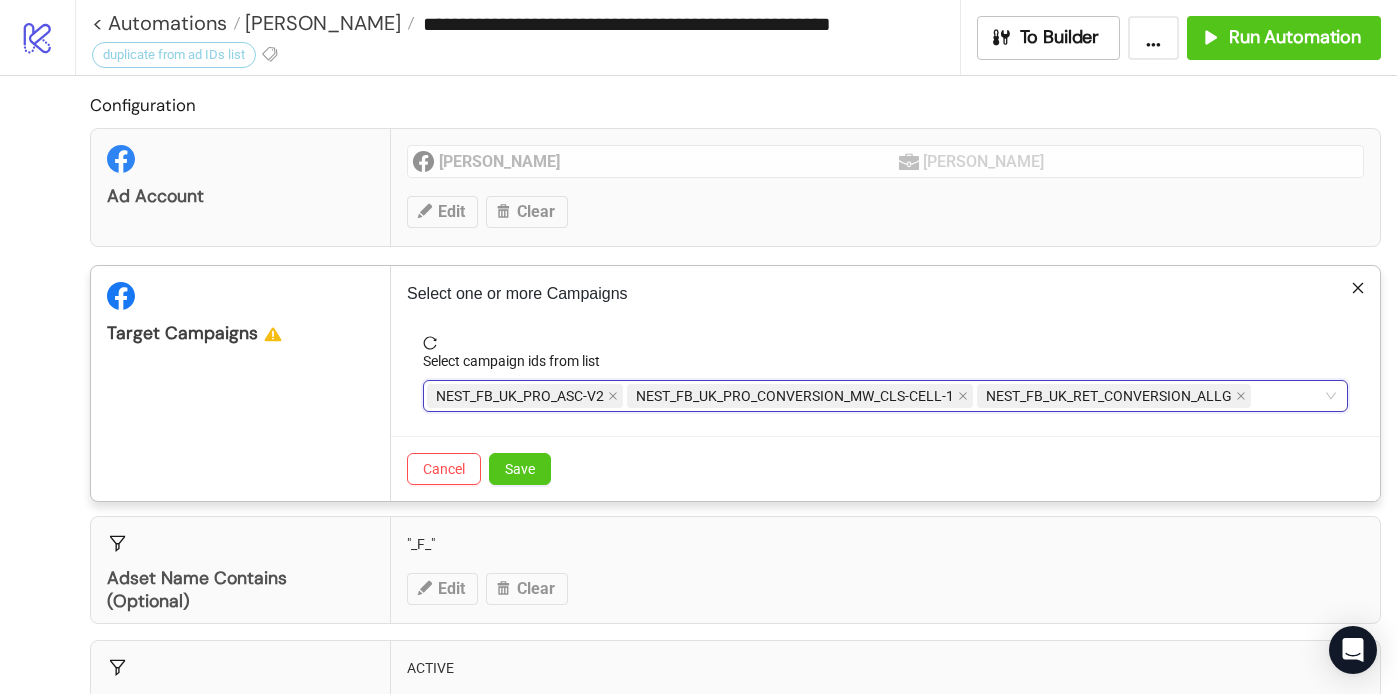 click on "Select campaign ids from list NEST_FB_UK_PRO_ASC-V2, NEST_FB_UK_PRO_CONVERSION_MW_CLS-CELL-1, NEST_FB_UK_RET_CONVERSION_ALLG NEST_FB_UK_PRO_ASC-V2 NEST_FB_UK_PRO_CONVERSION_MW_CLS-CELL-1 NEST_FB_UK_RET_CONVERSION_ALLG" at bounding box center (885, 386) 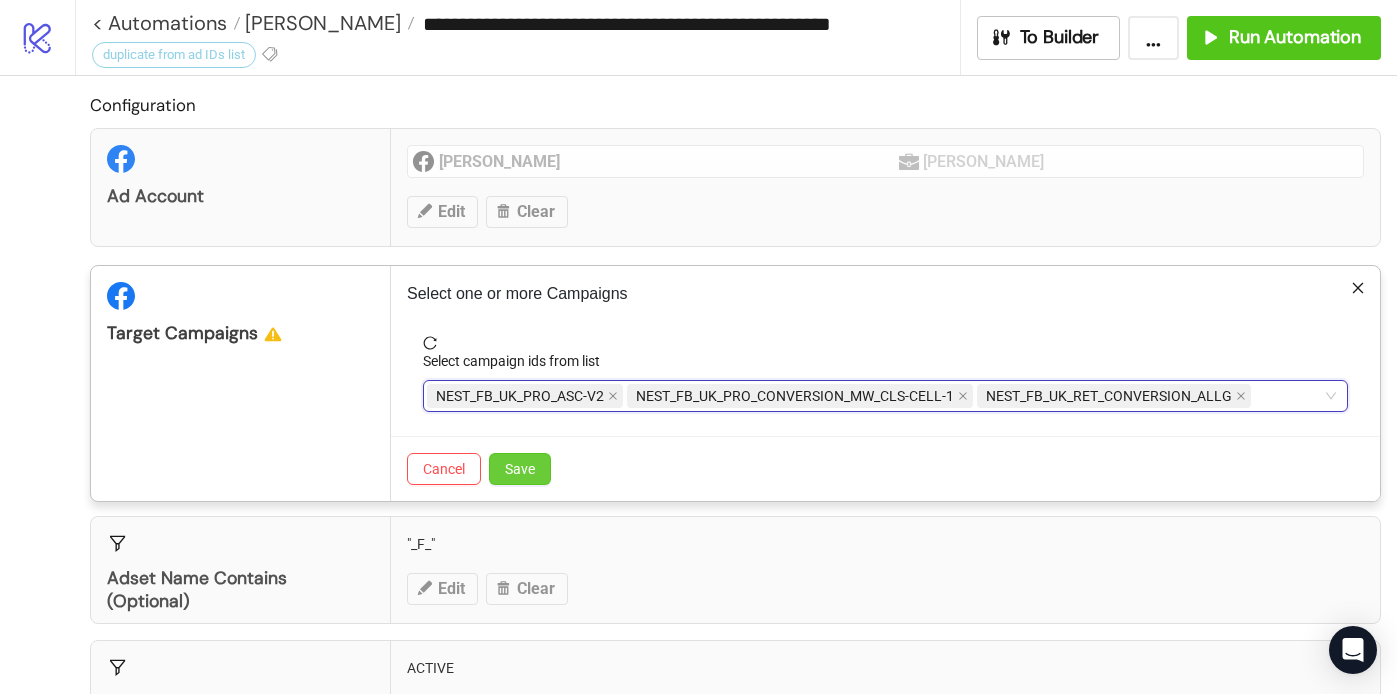 type 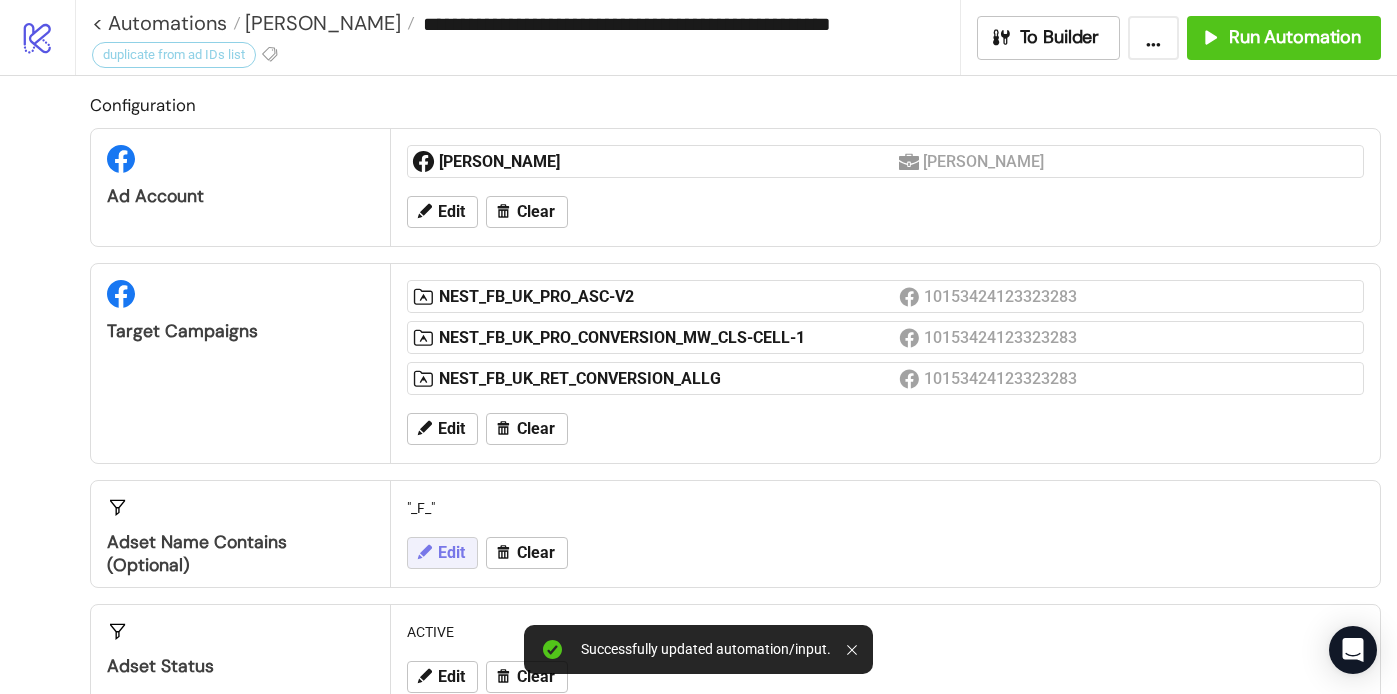 click on "Edit" at bounding box center (451, 553) 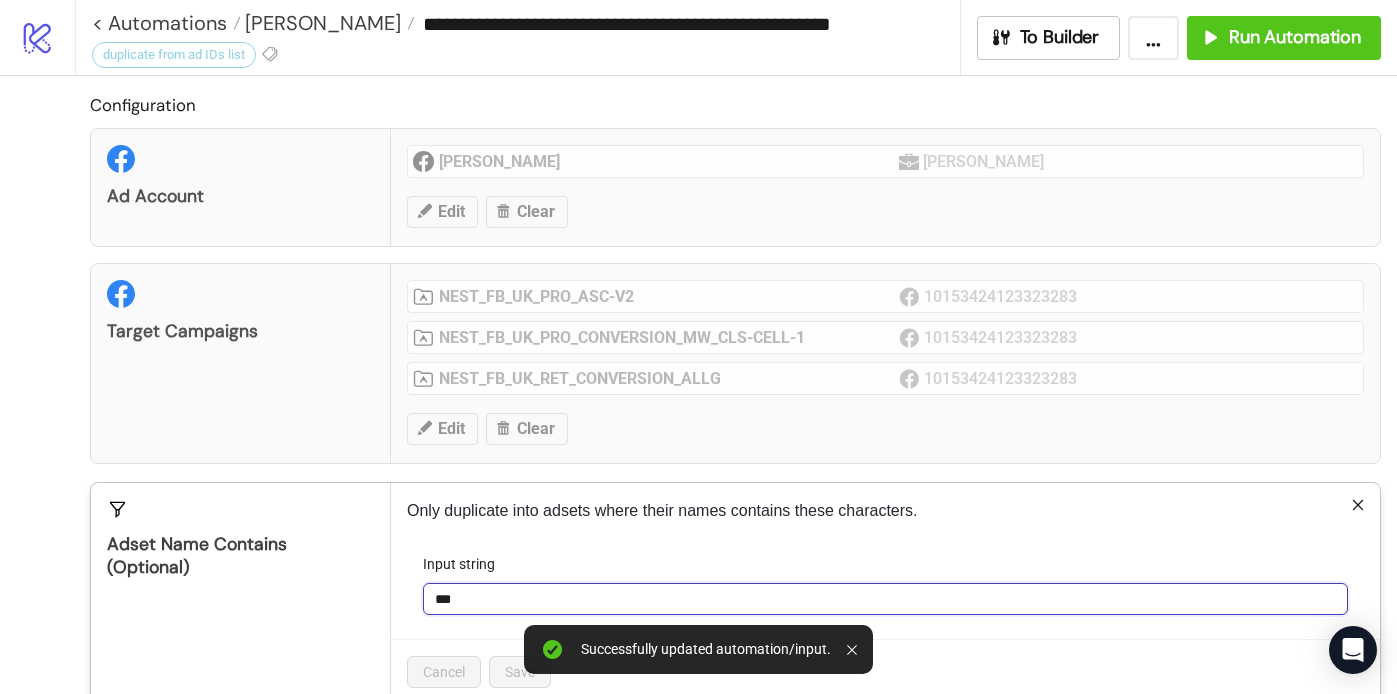 click on "***" at bounding box center (885, 599) 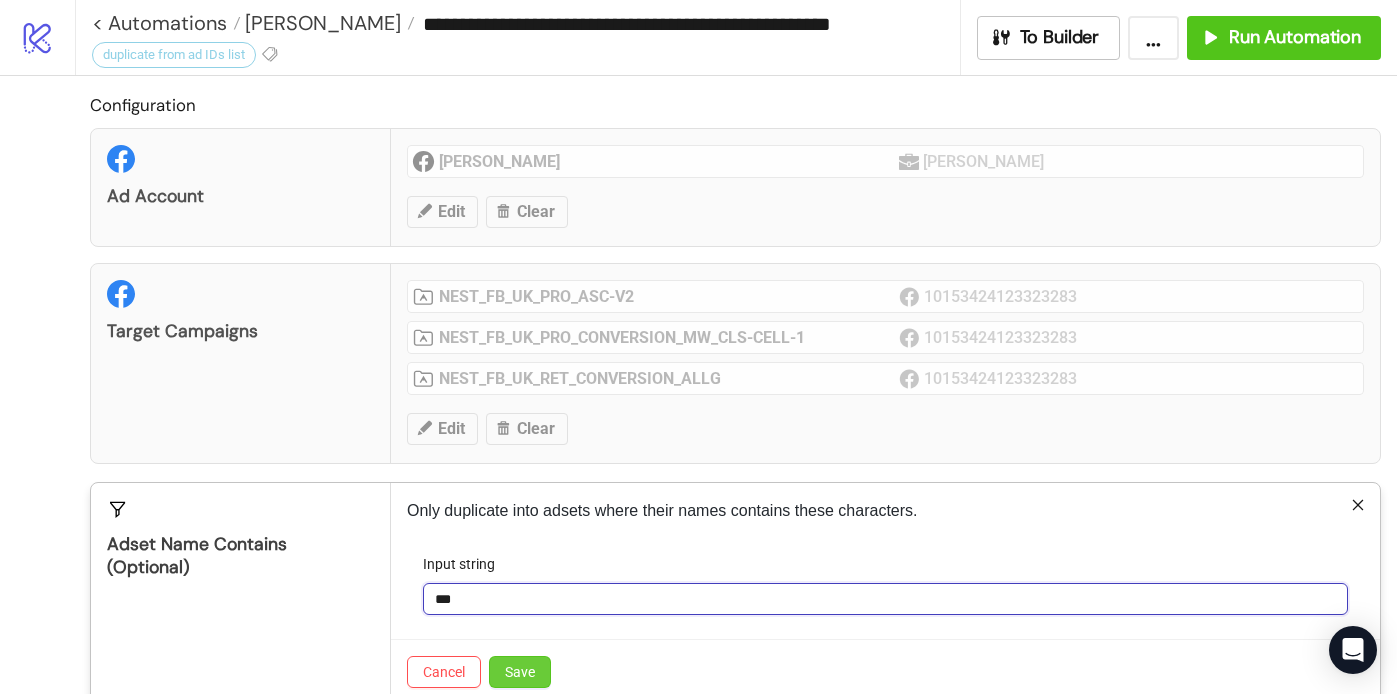 type on "***" 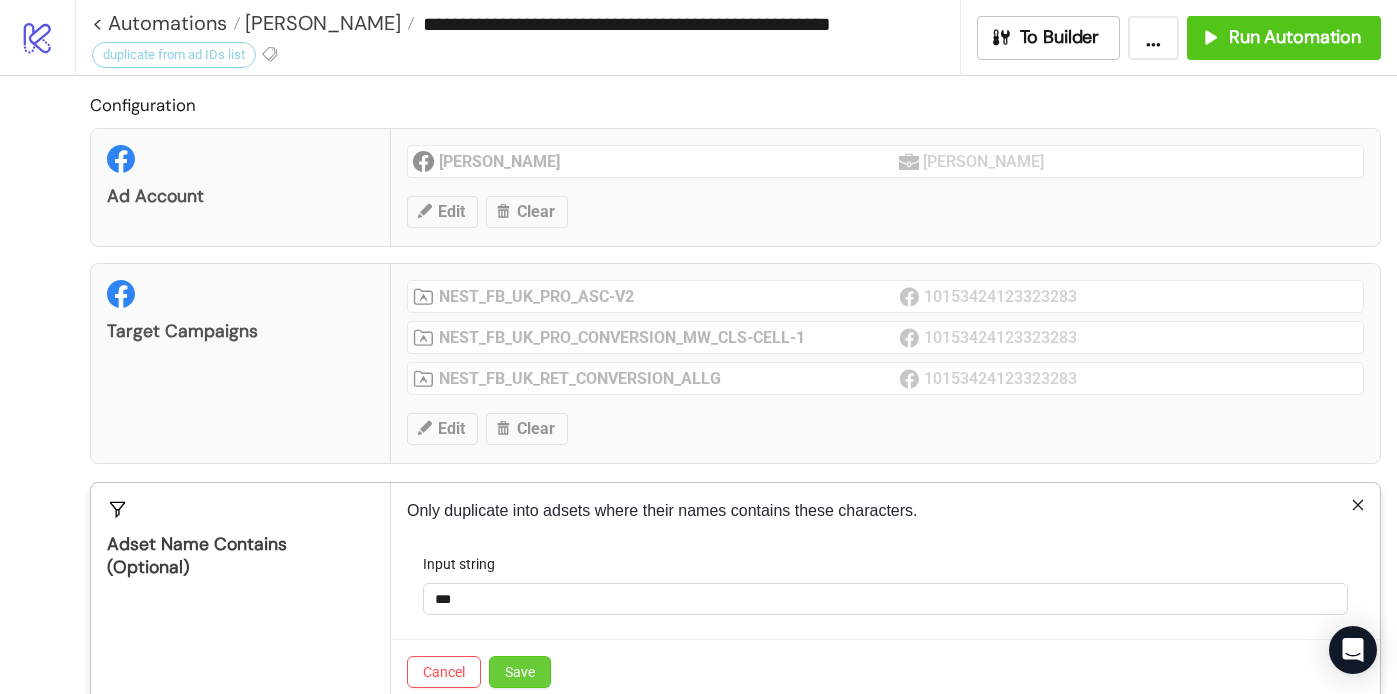 click on "Save" at bounding box center (520, 672) 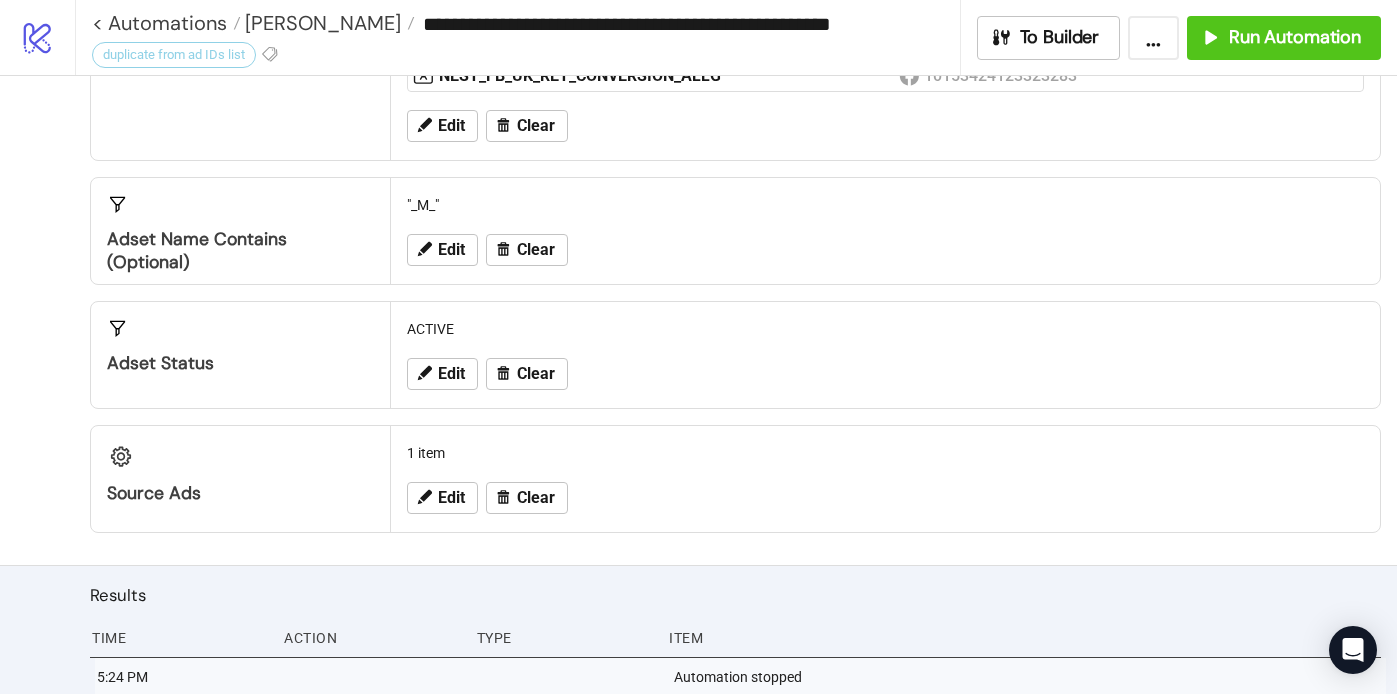 scroll, scrollTop: 310, scrollLeft: 0, axis: vertical 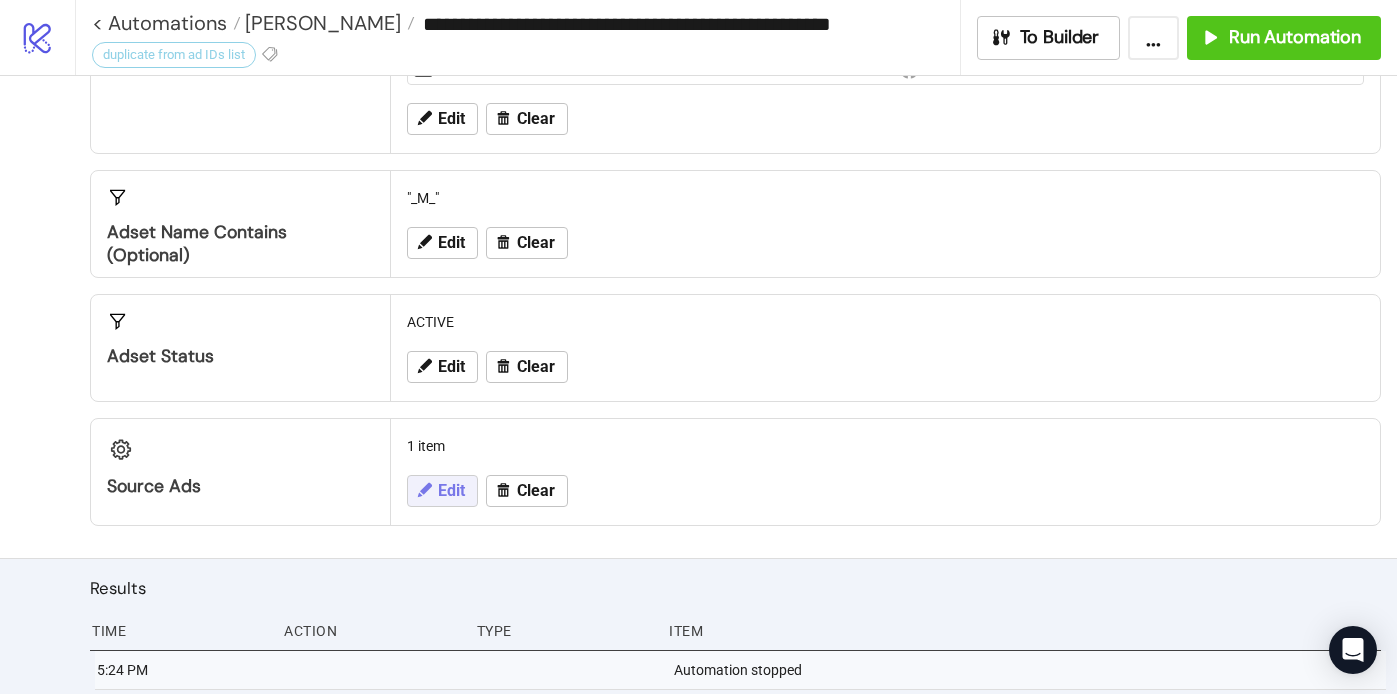 click on "Edit" at bounding box center (451, 491) 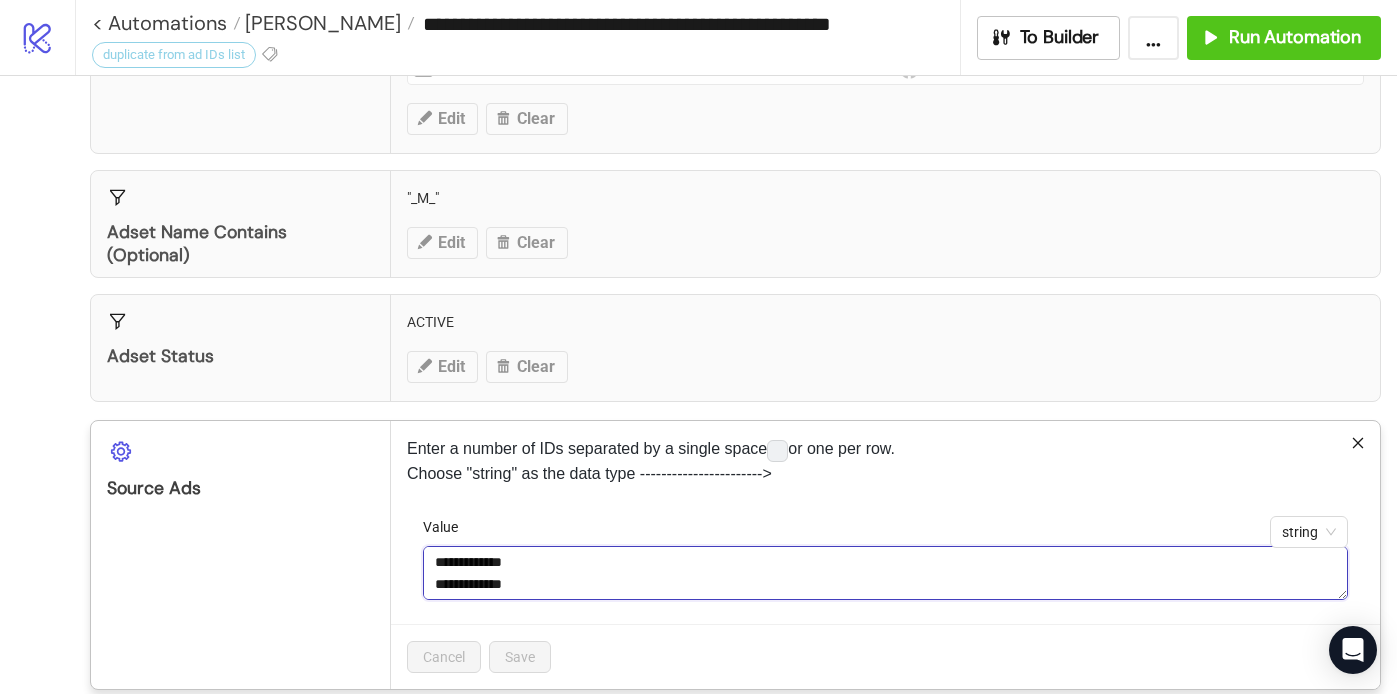 click on "**********" at bounding box center [885, 573] 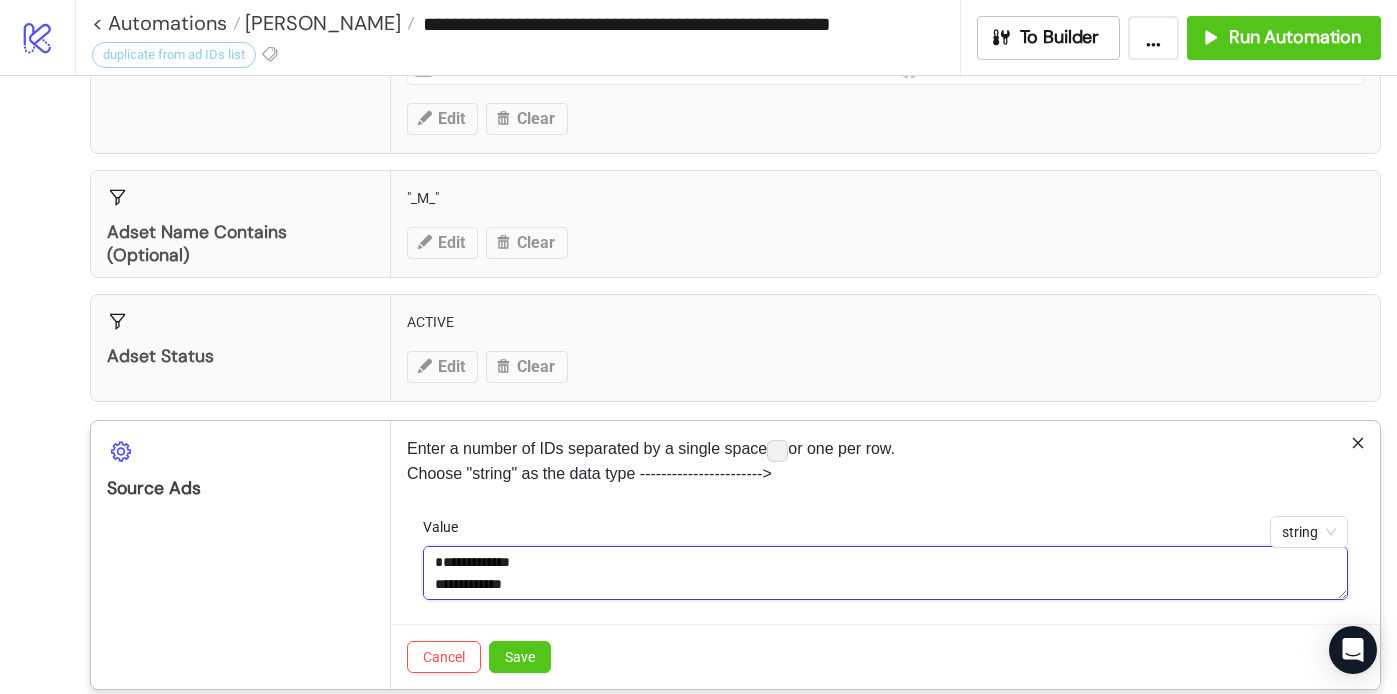 drag, startPoint x: 553, startPoint y: 585, endPoint x: 375, endPoint y: 583, distance: 178.01123 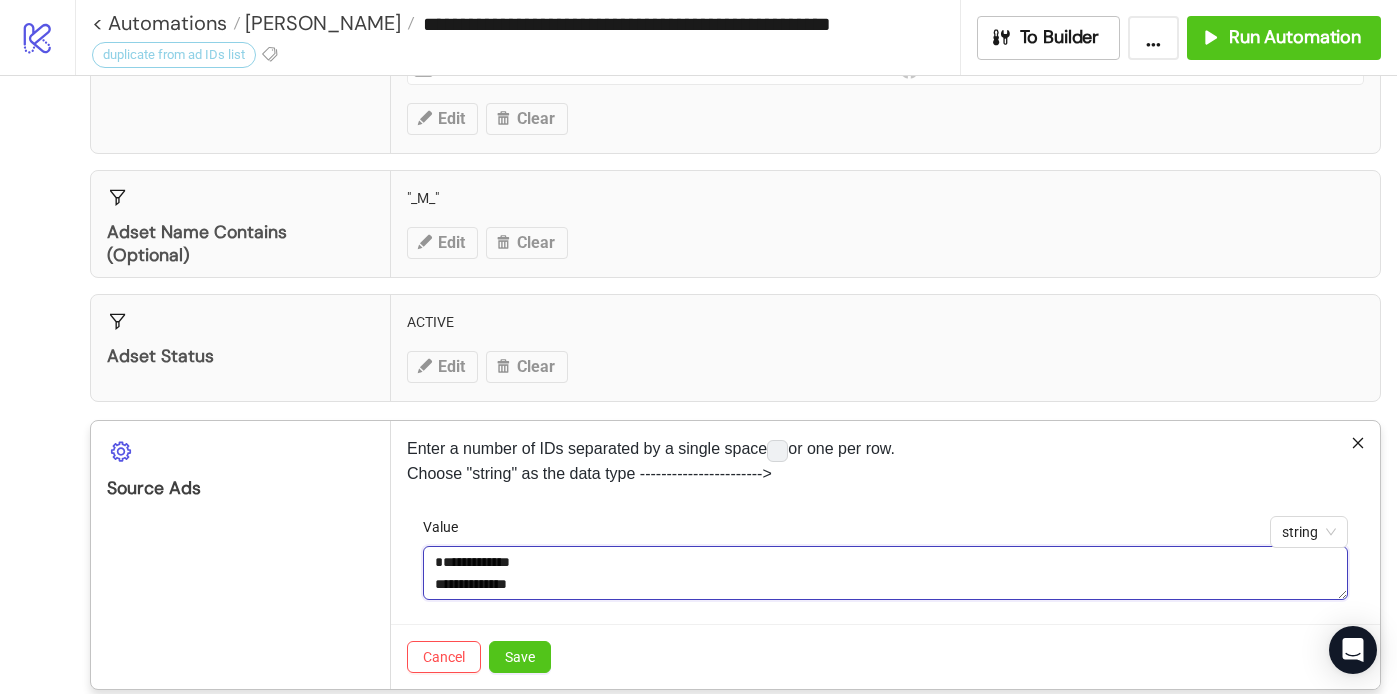 click on "**********" at bounding box center [885, 573] 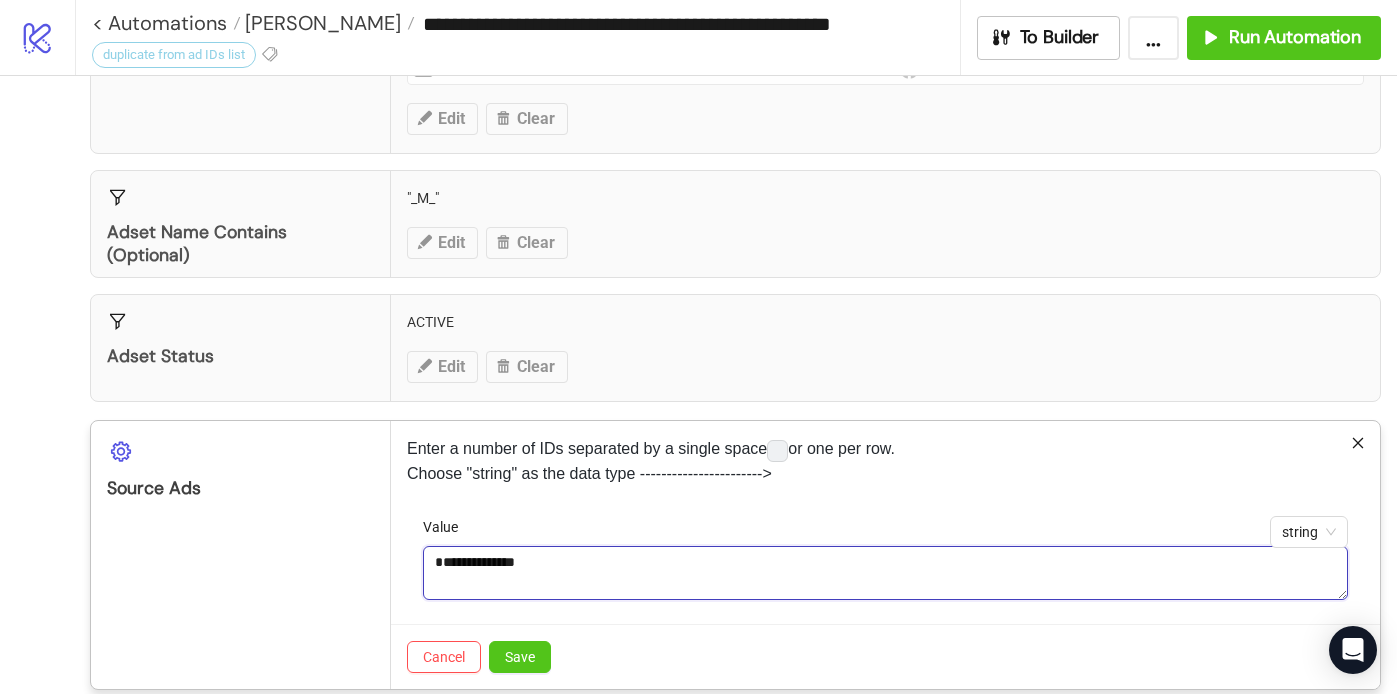 scroll, scrollTop: 22, scrollLeft: 0, axis: vertical 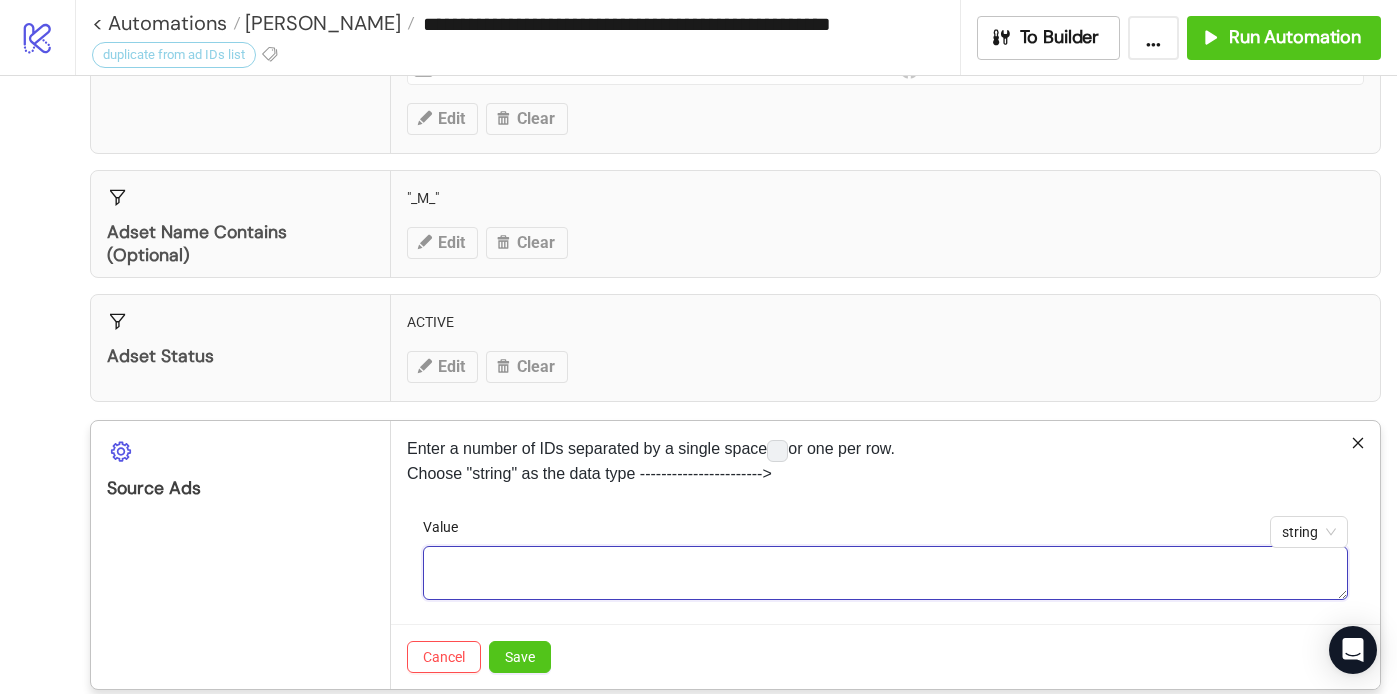 paste on "**********" 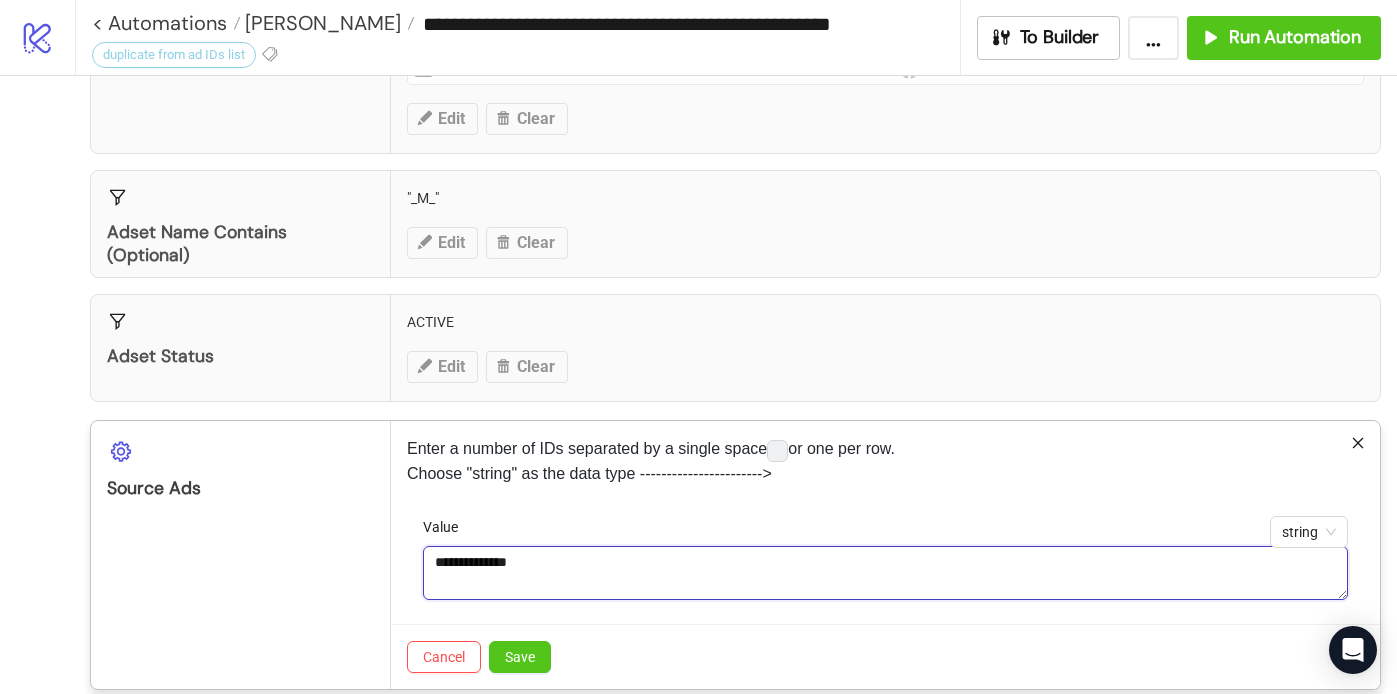 paste on "**********" 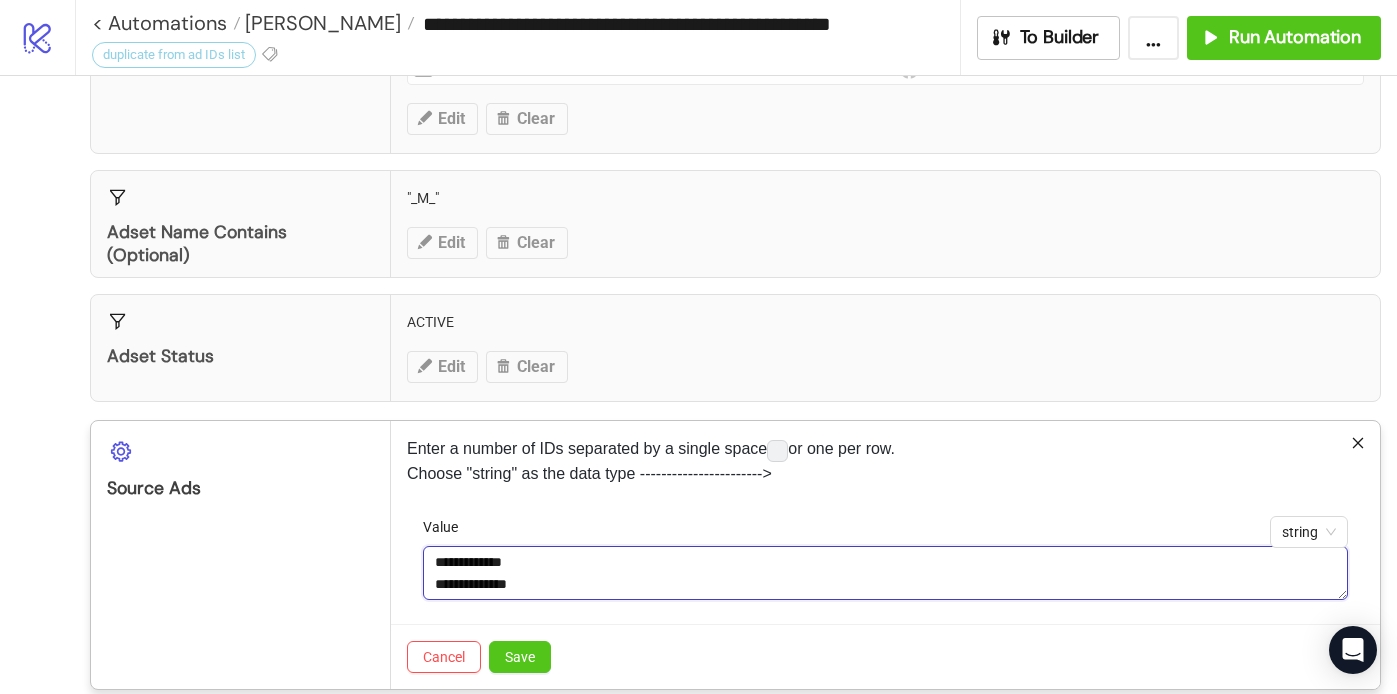 scroll, scrollTop: 22, scrollLeft: 0, axis: vertical 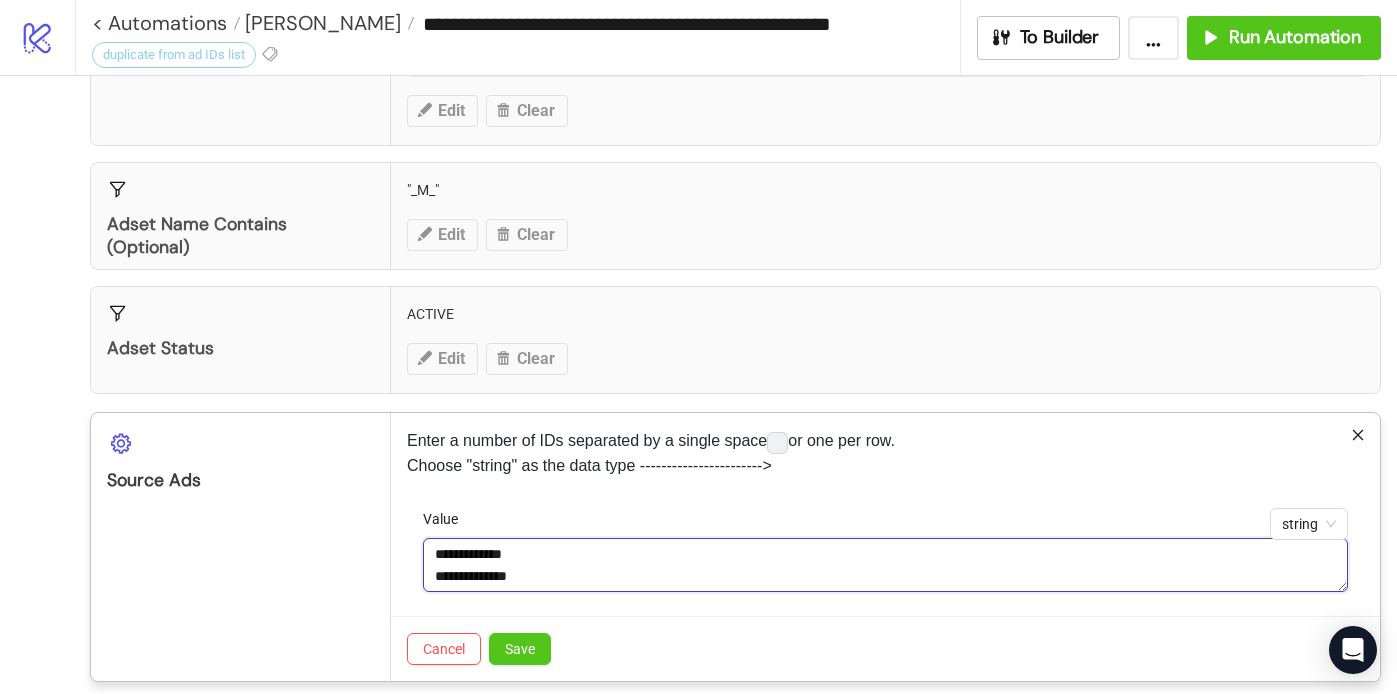 click on "**********" at bounding box center [885, 565] 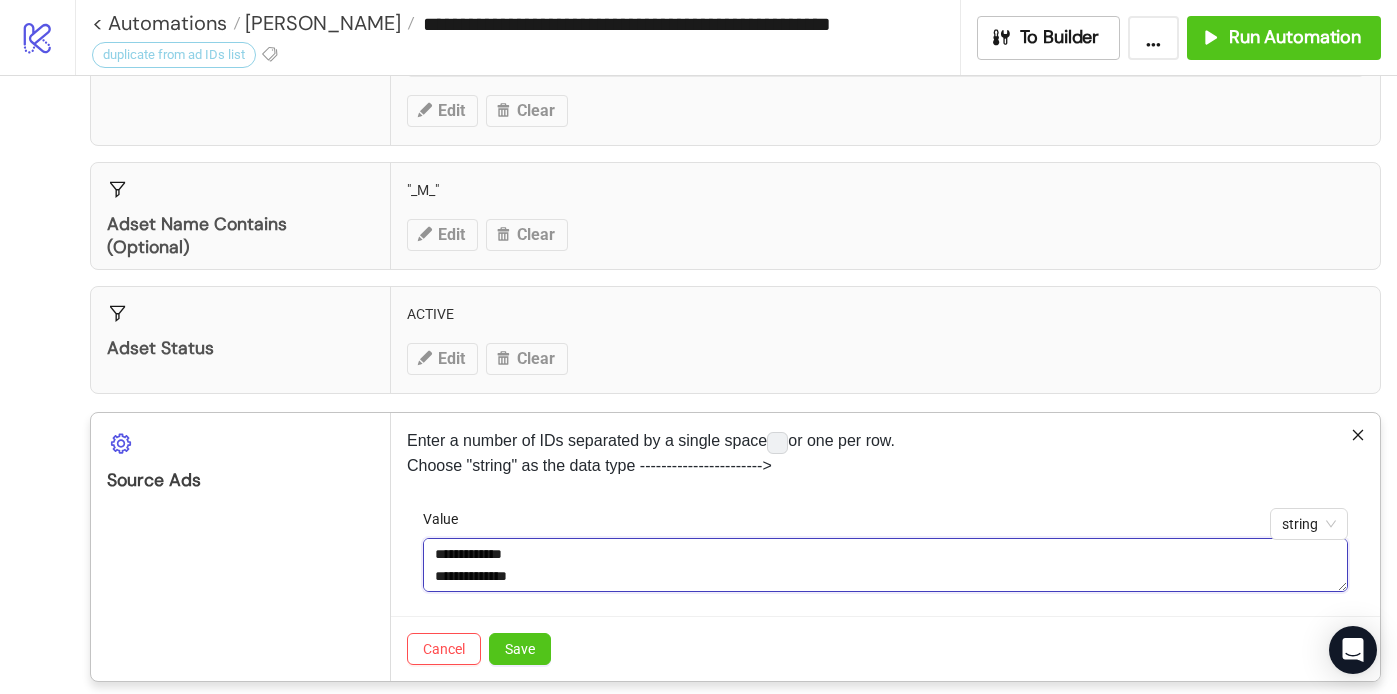 paste on "**********" 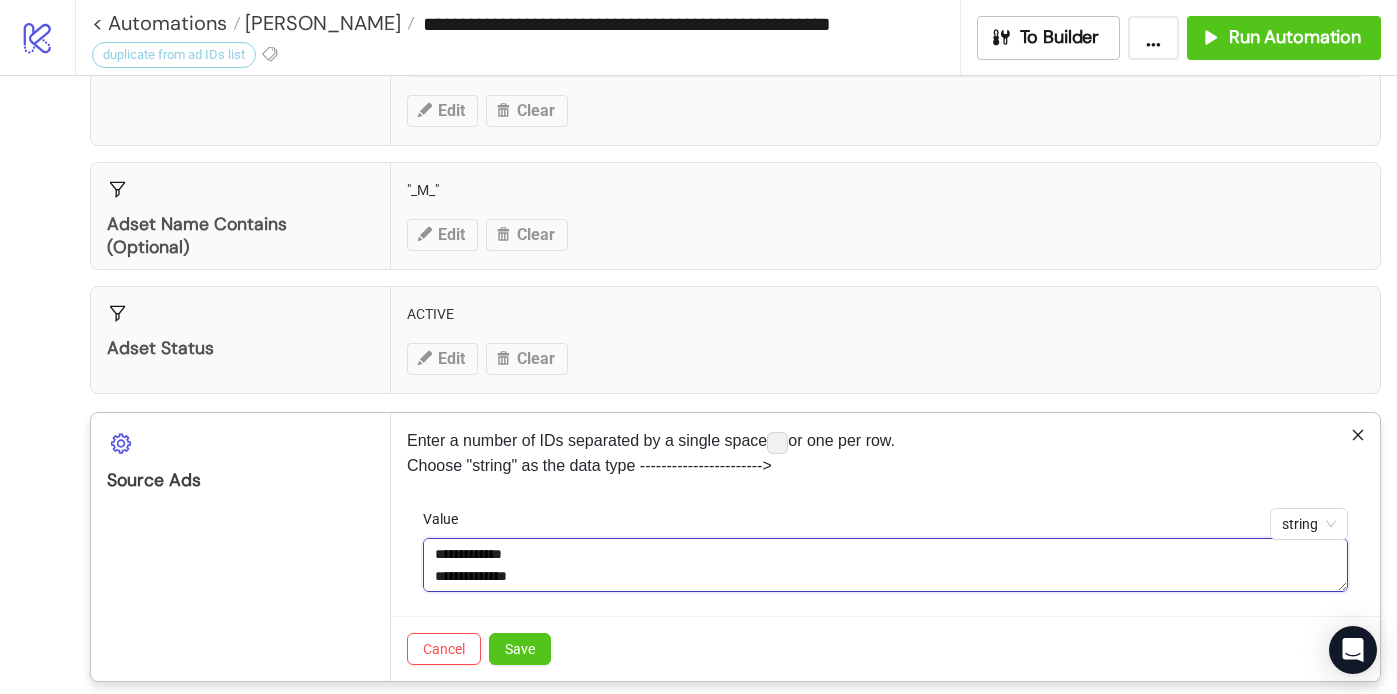 scroll, scrollTop: 58, scrollLeft: 0, axis: vertical 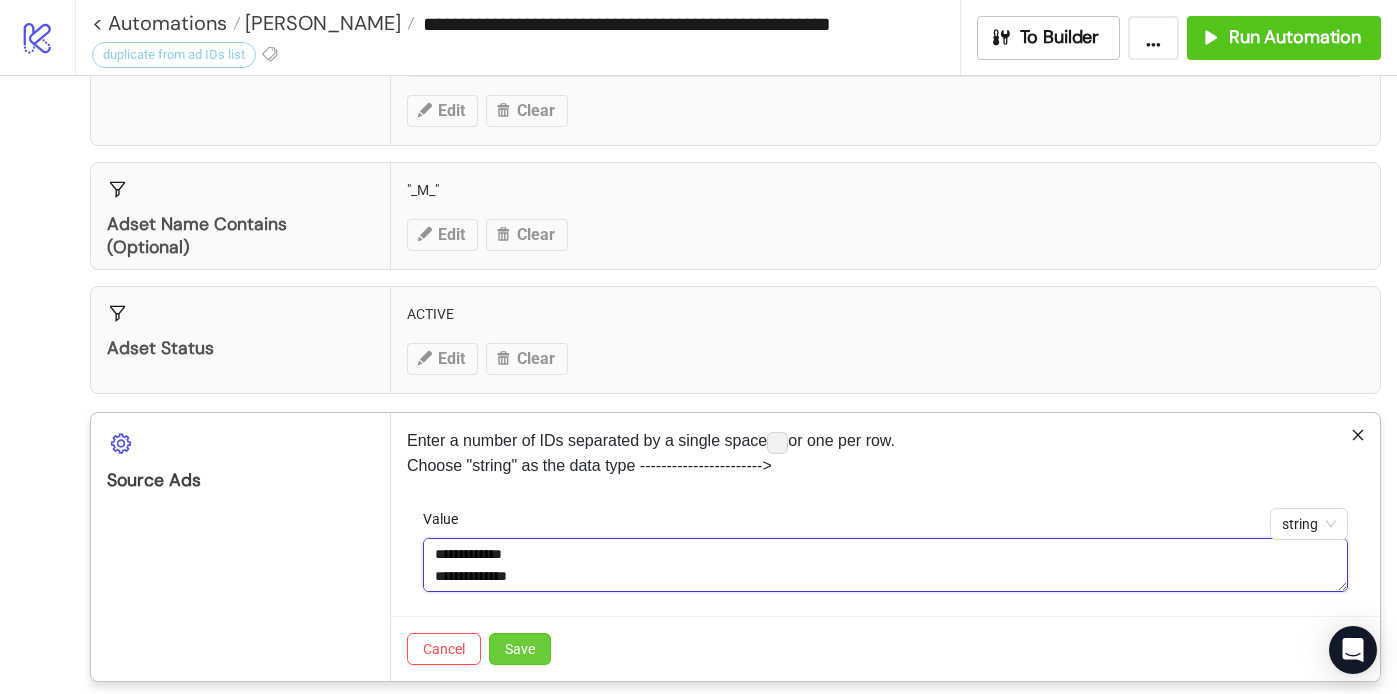 type on "**********" 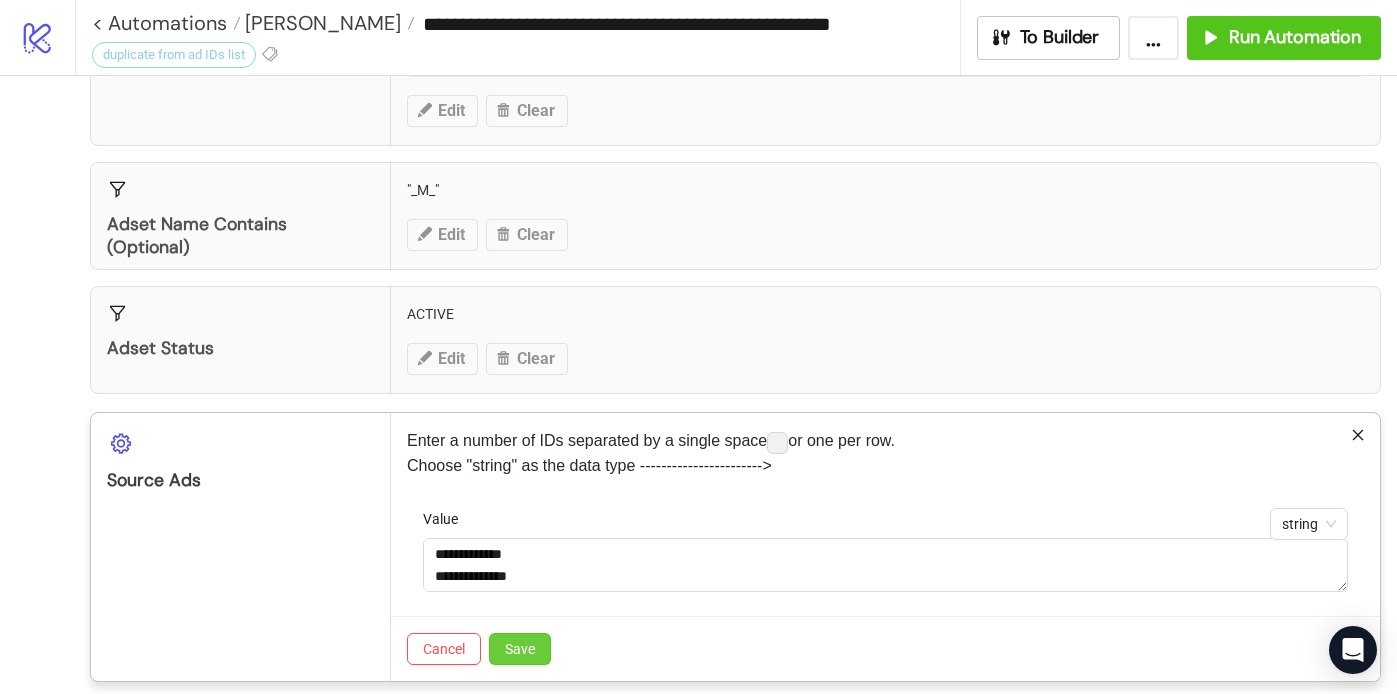 click on "Save" at bounding box center (520, 649) 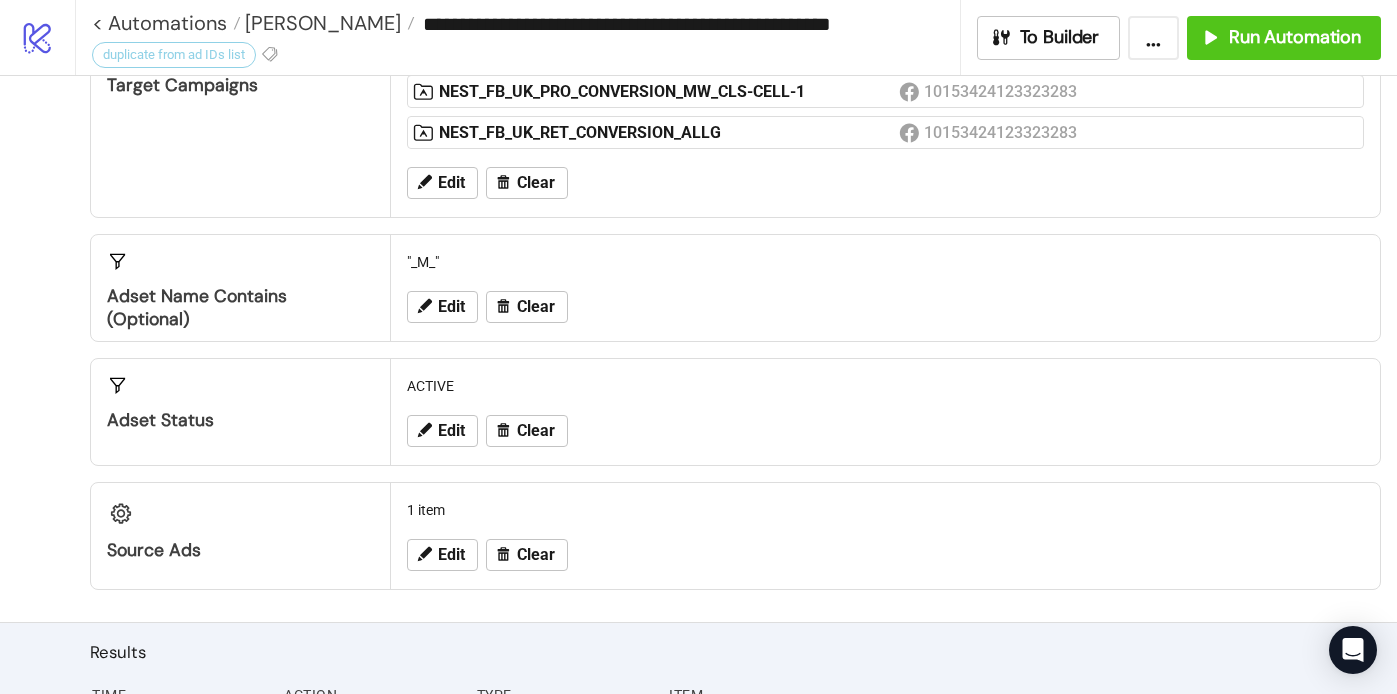 scroll, scrollTop: 0, scrollLeft: 0, axis: both 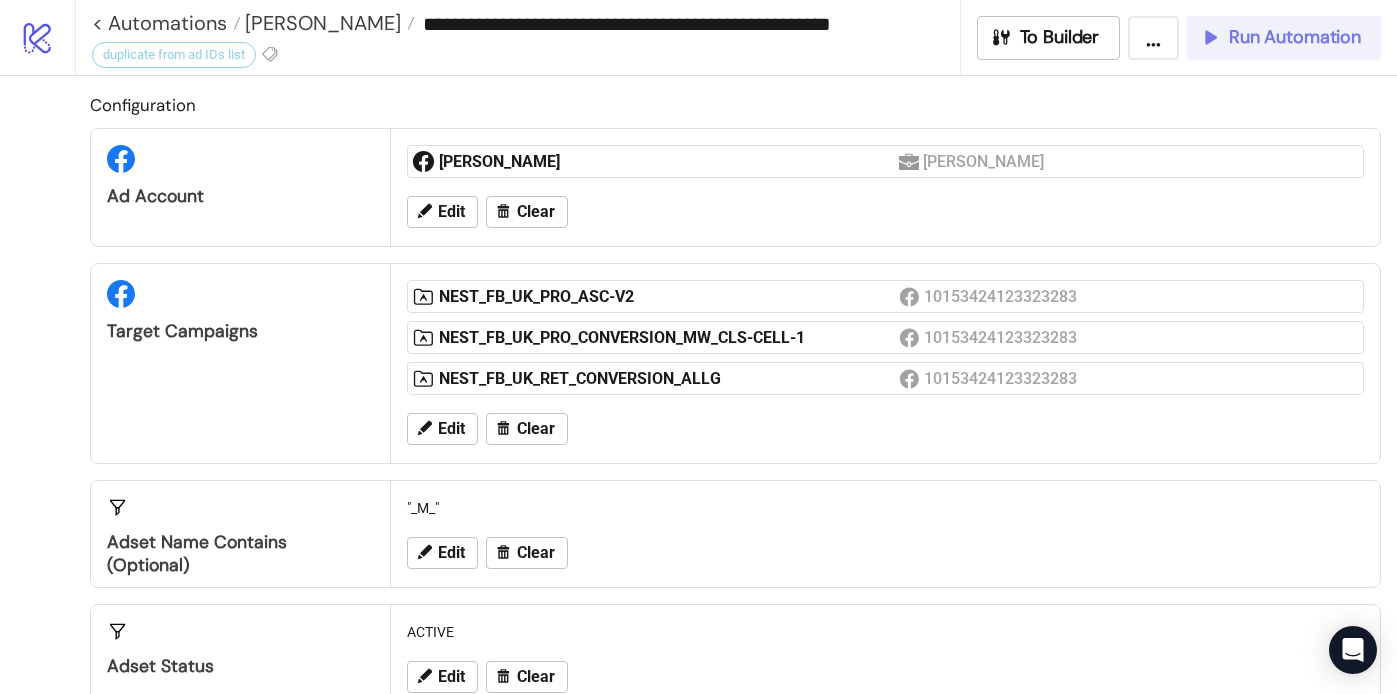 click on "Run Automation" at bounding box center (1295, 37) 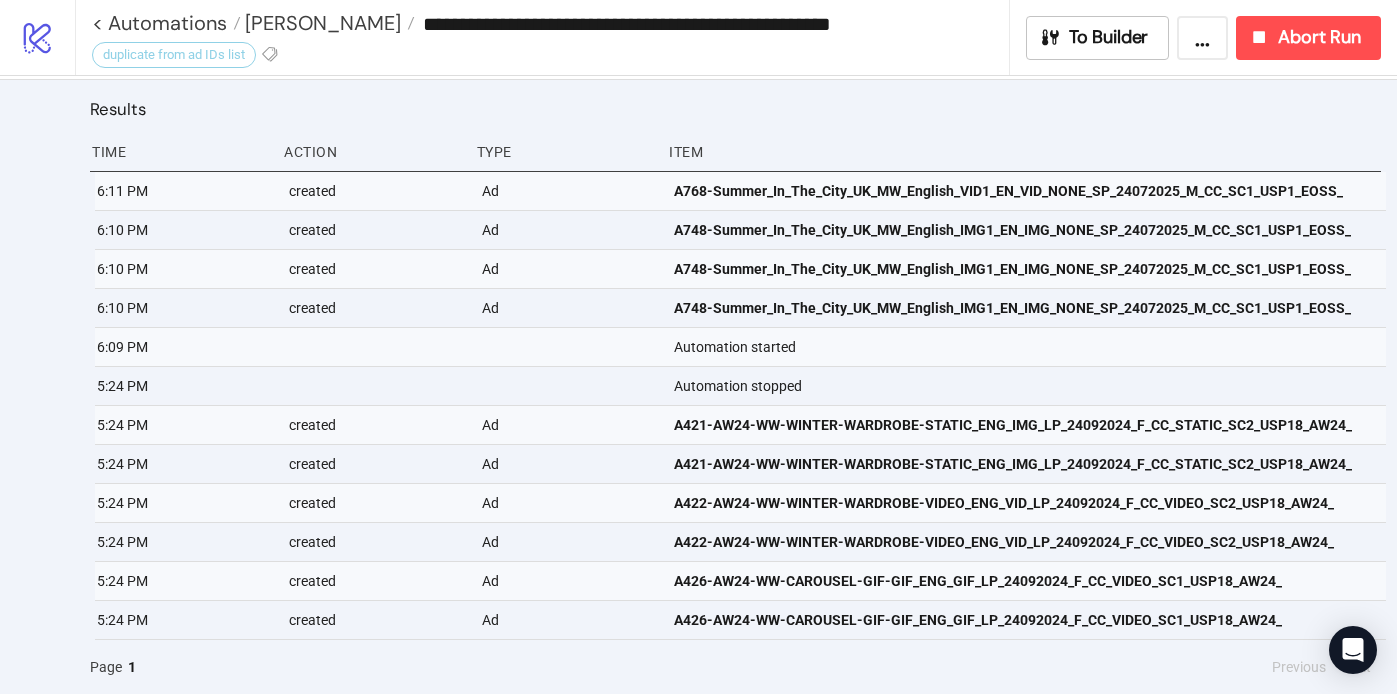 scroll, scrollTop: 0, scrollLeft: 0, axis: both 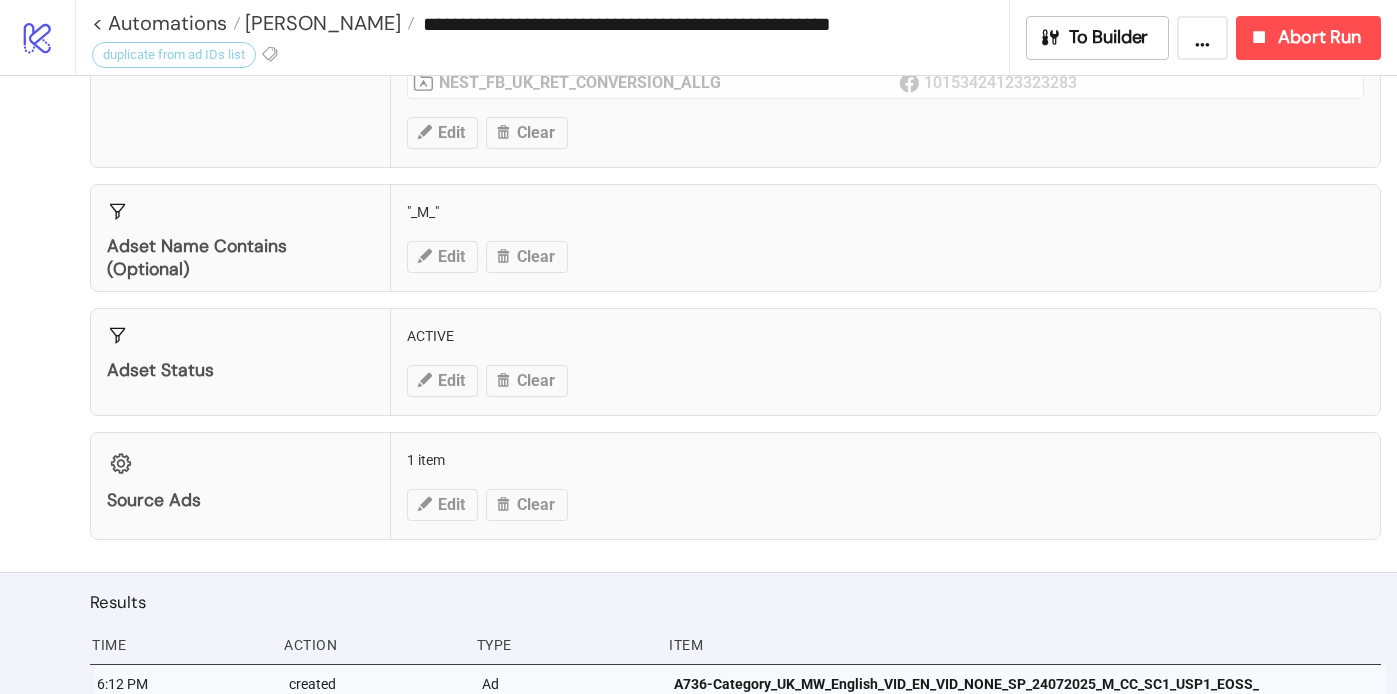 click on "Source Ads 1 item Edit Clear" at bounding box center [735, 486] 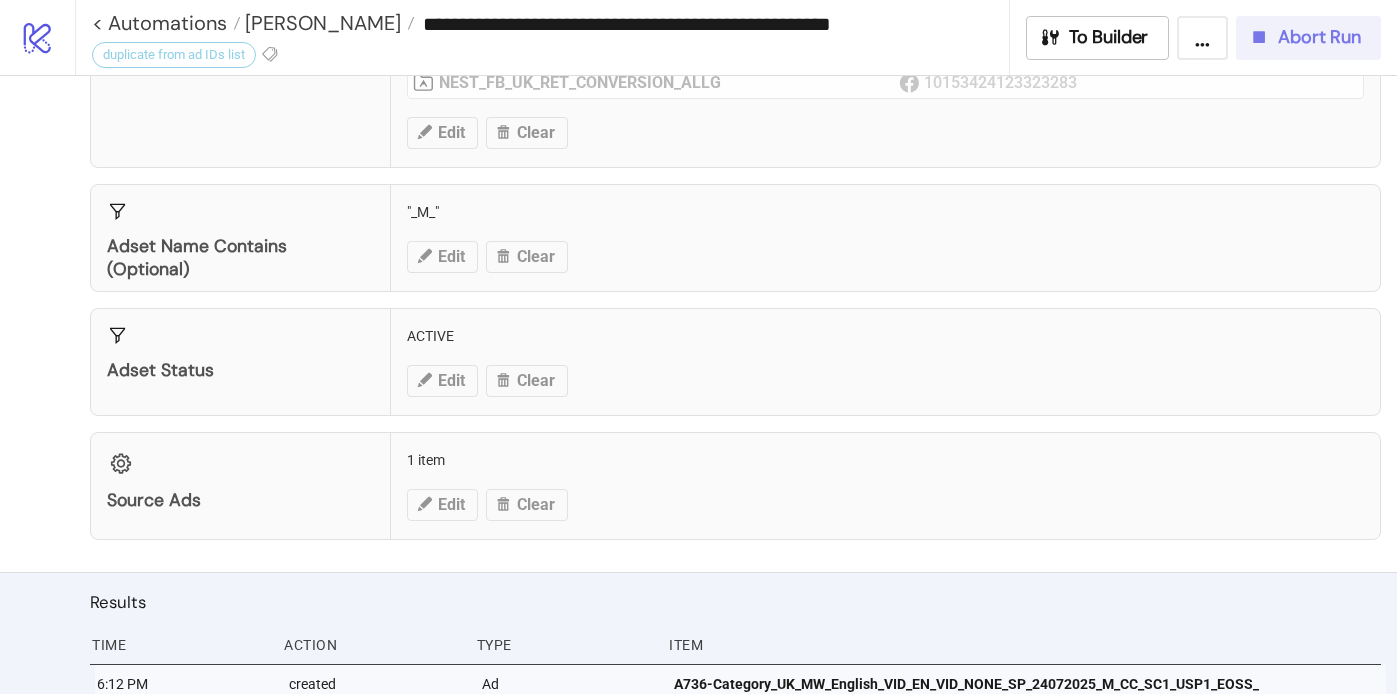 click on "Abort Run" at bounding box center (1308, 38) 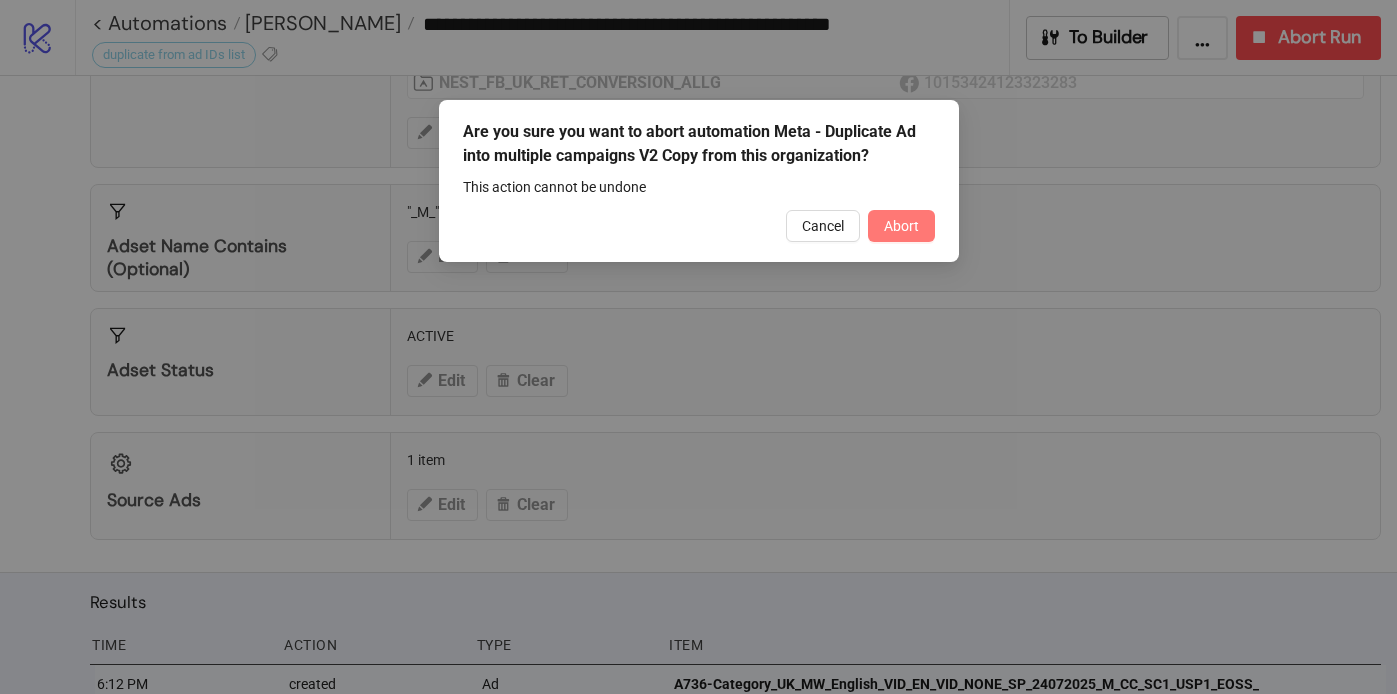 click on "Abort" at bounding box center (901, 226) 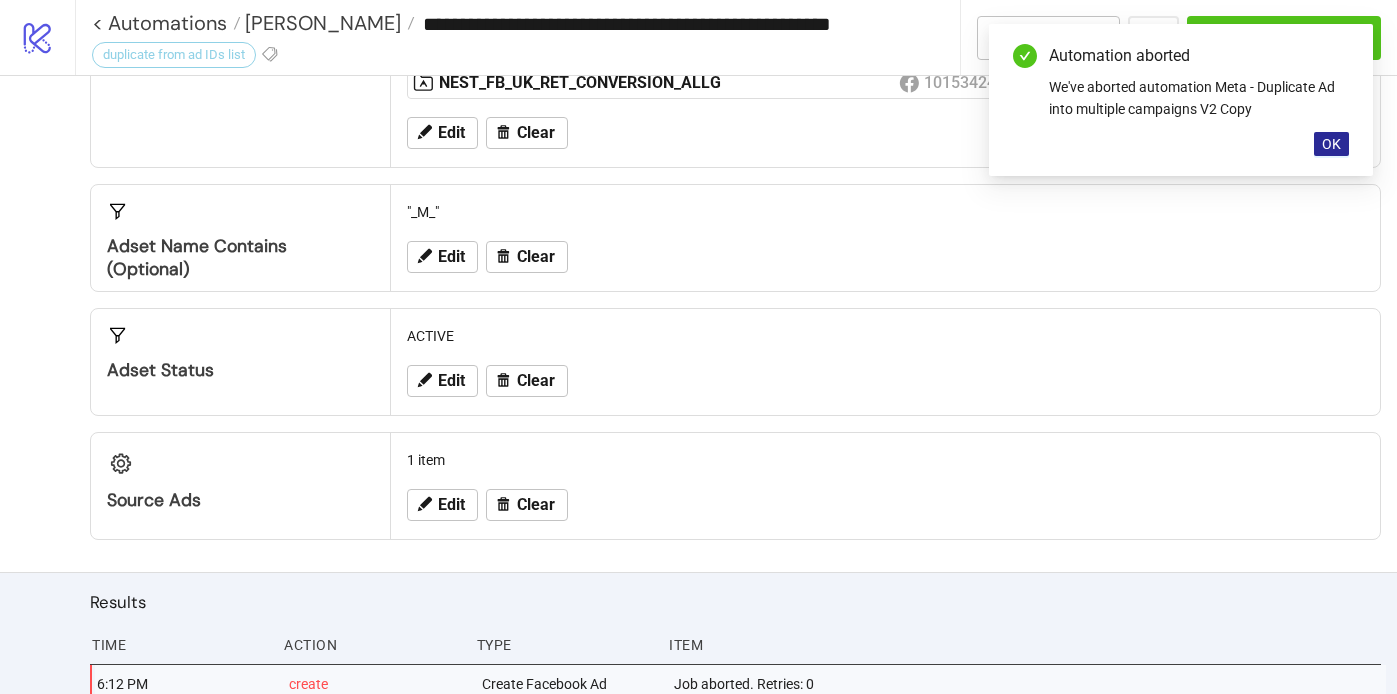 click on "OK" at bounding box center (1331, 144) 